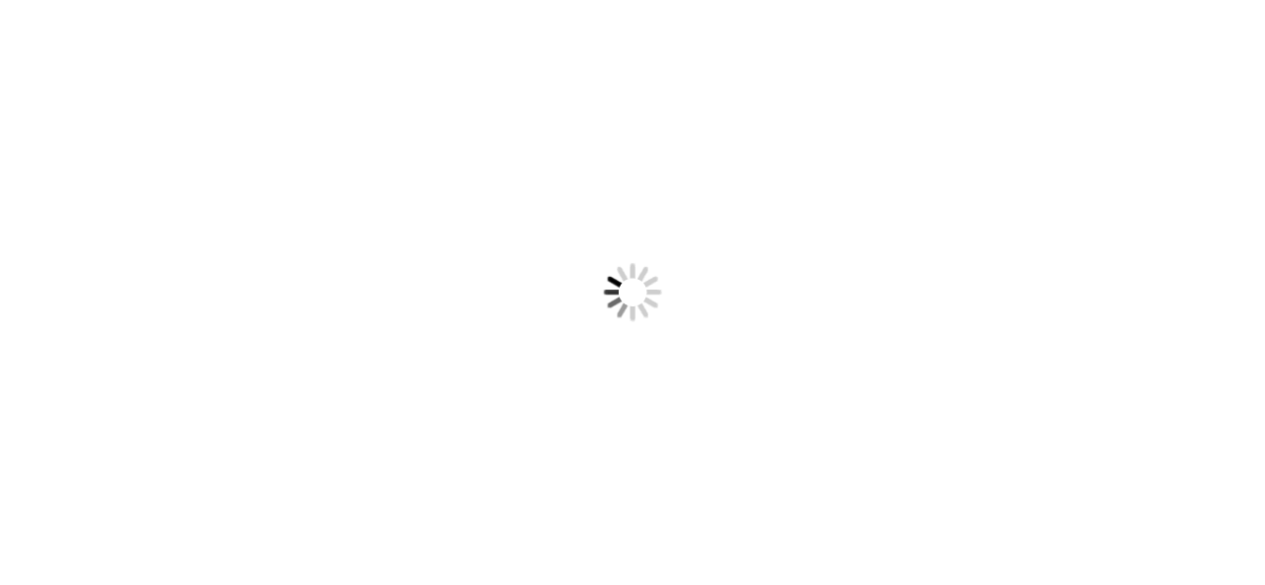 scroll, scrollTop: 0, scrollLeft: 0, axis: both 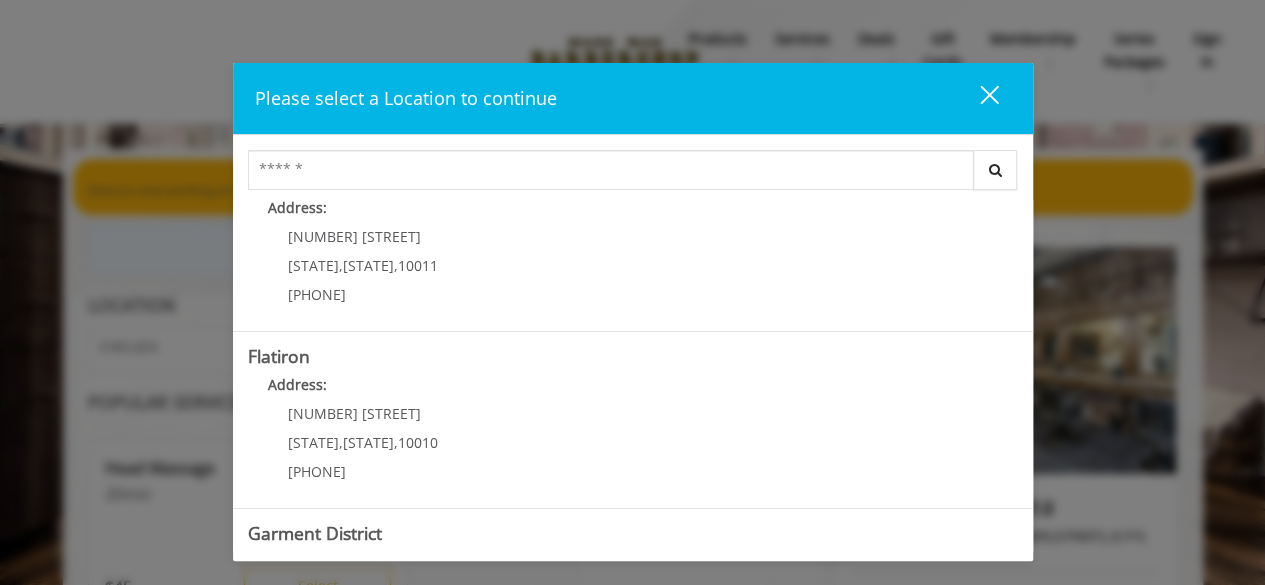 click on "Address:" at bounding box center (633, 390) 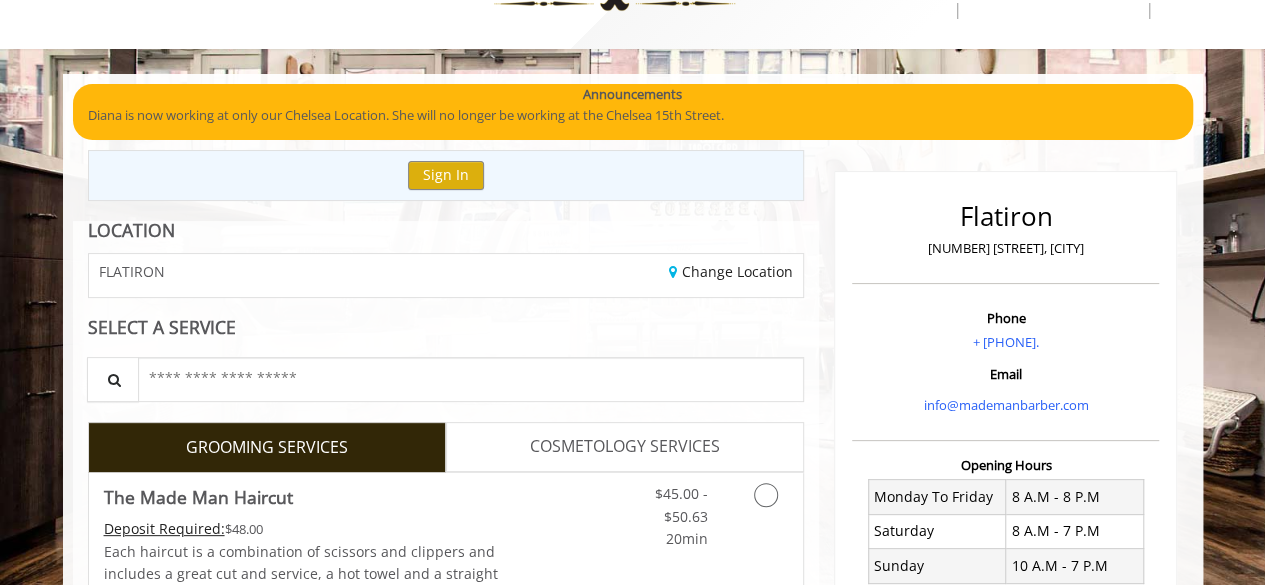 scroll, scrollTop: 229, scrollLeft: 0, axis: vertical 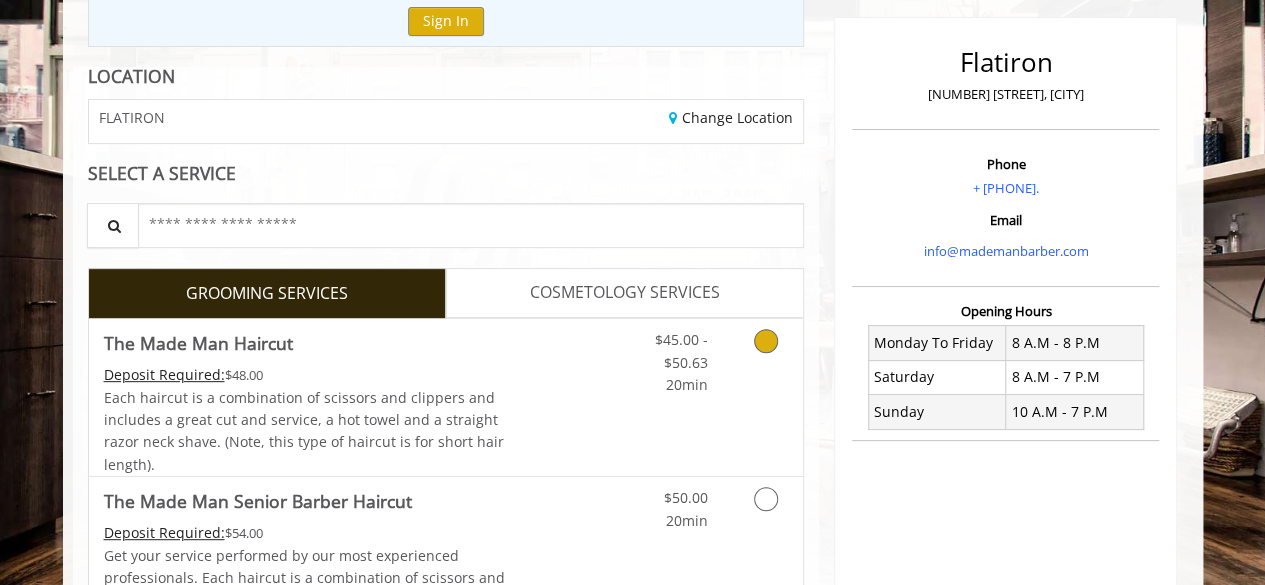click on "$45.00 - $50.63 20min" at bounding box center [713, 397] 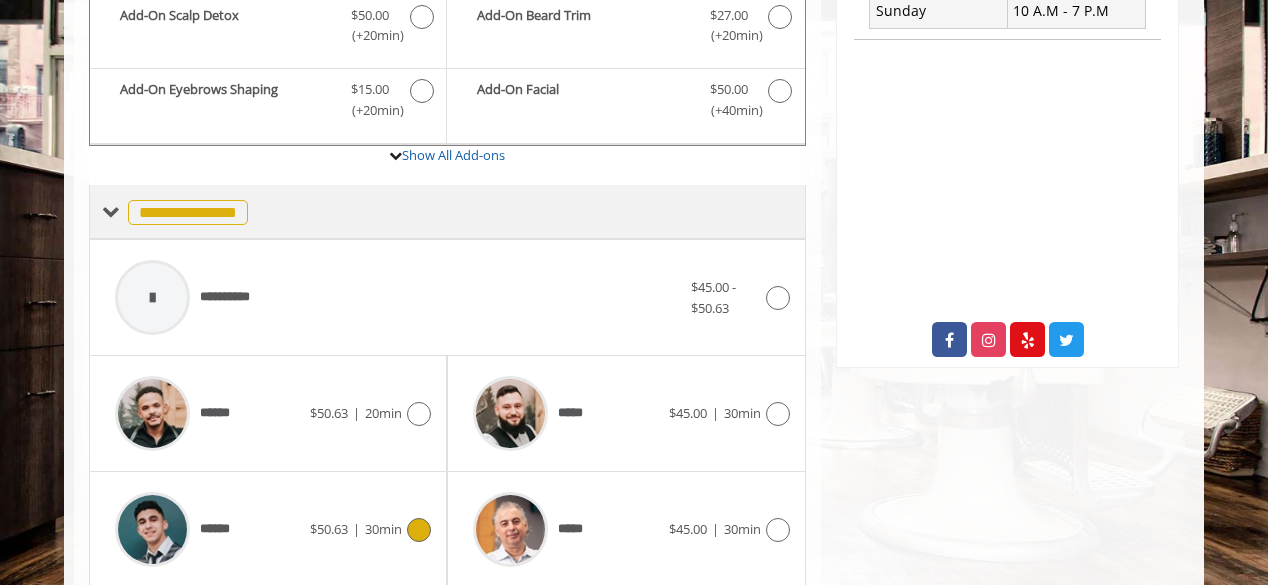 scroll, scrollTop: 868, scrollLeft: 0, axis: vertical 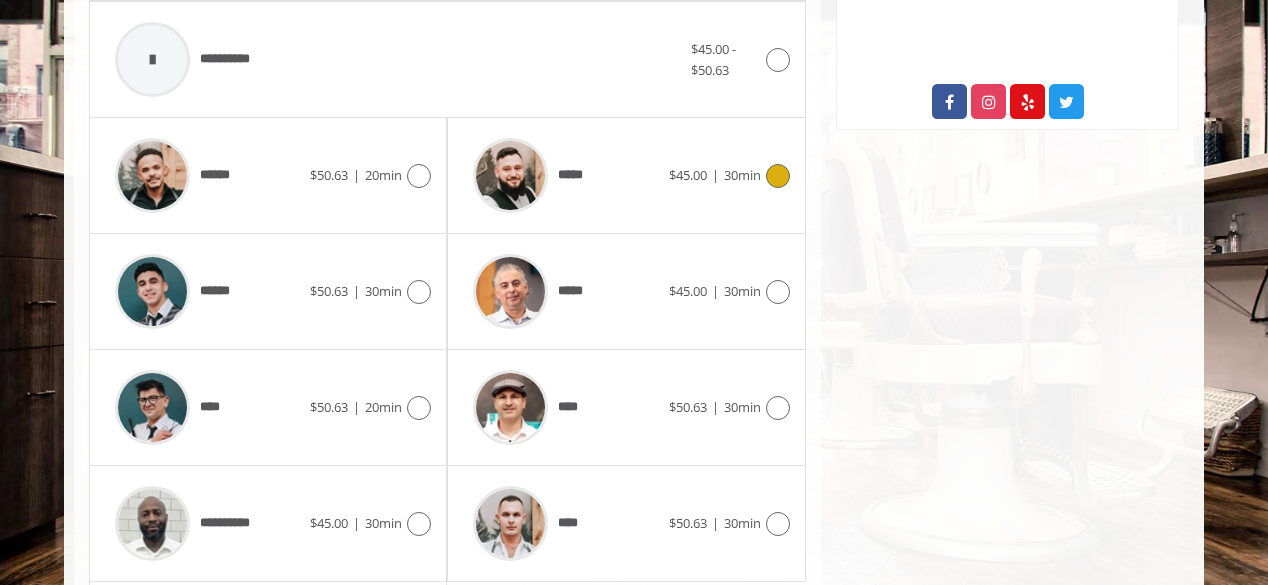 click on "*****" at bounding box center (565, 175) 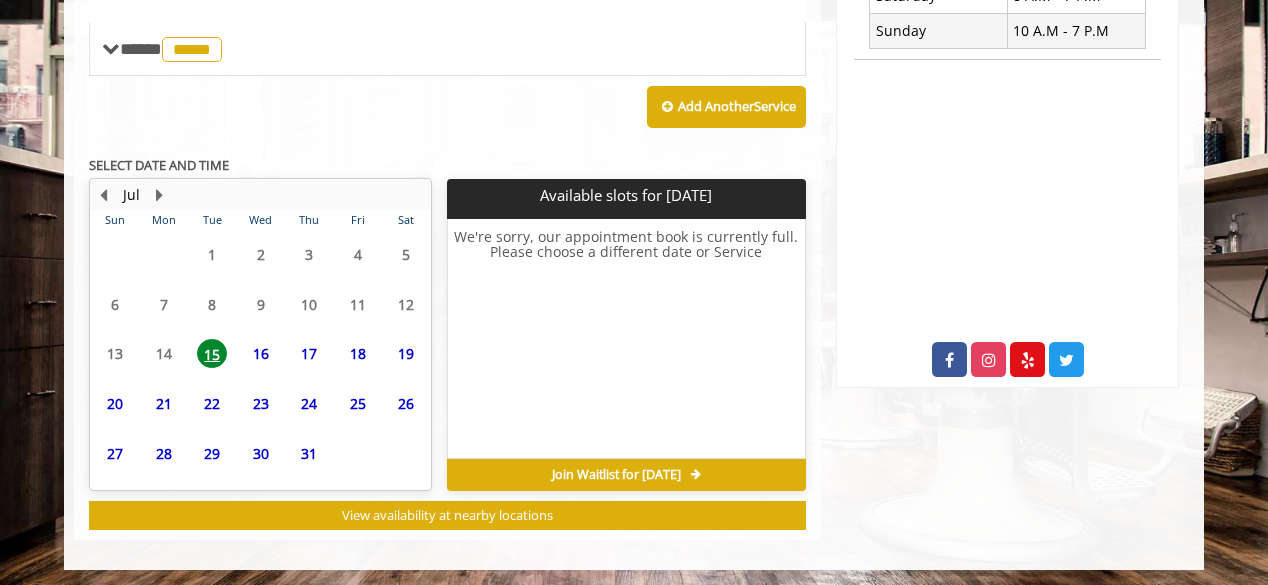 scroll, scrollTop: 792, scrollLeft: 0, axis: vertical 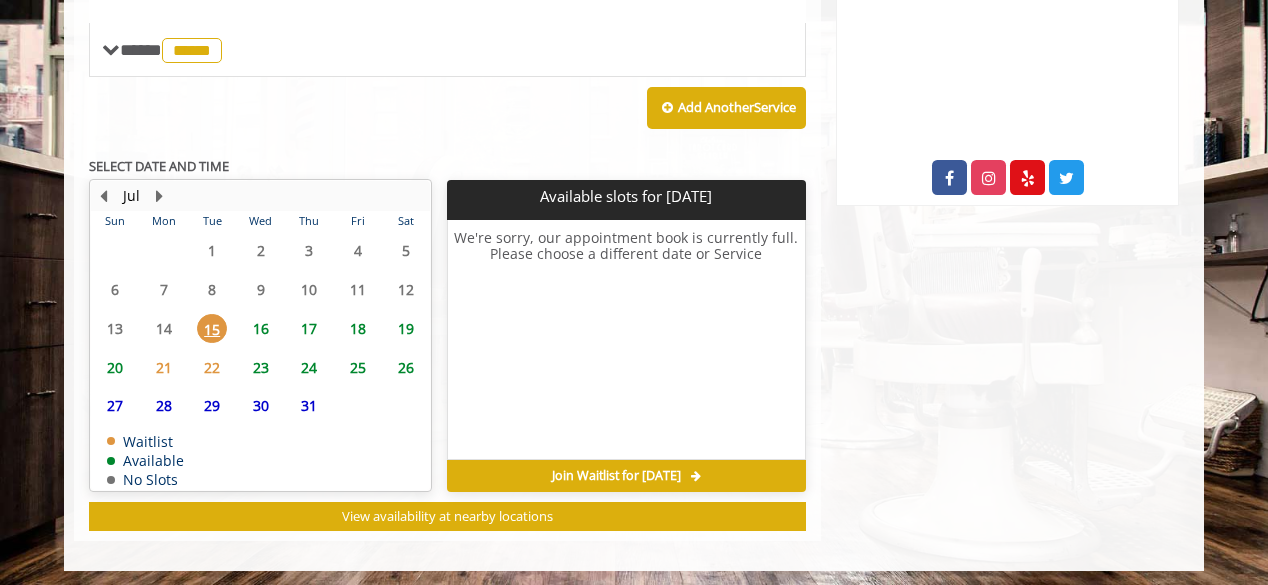 click on "16" 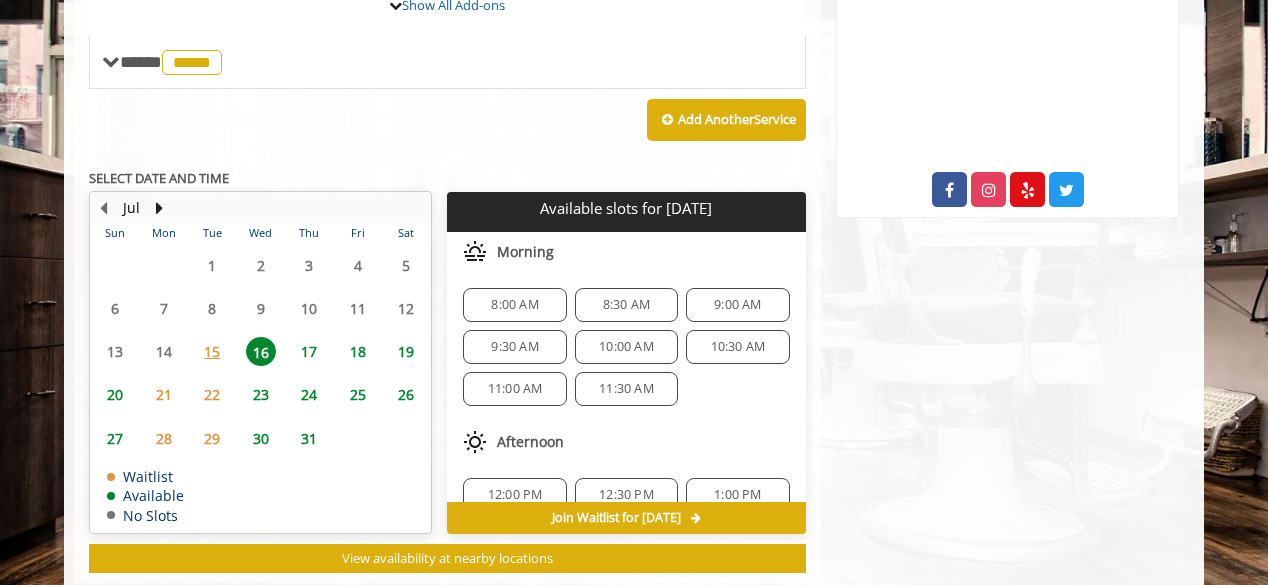 scroll, scrollTop: 782, scrollLeft: 0, axis: vertical 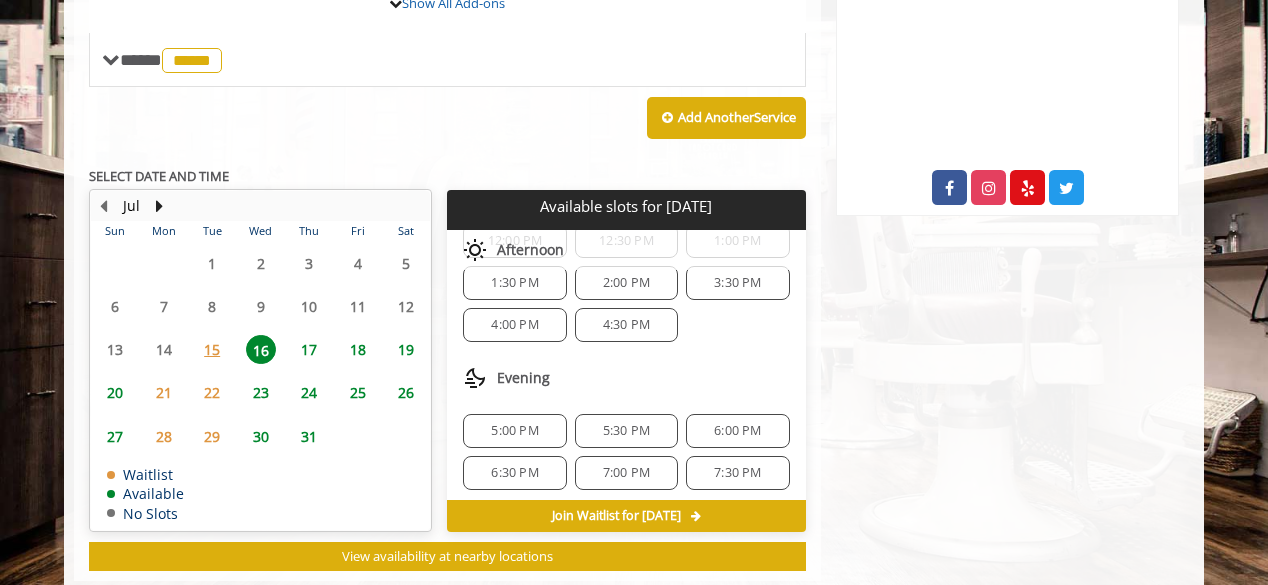 click on "6:30 PM" 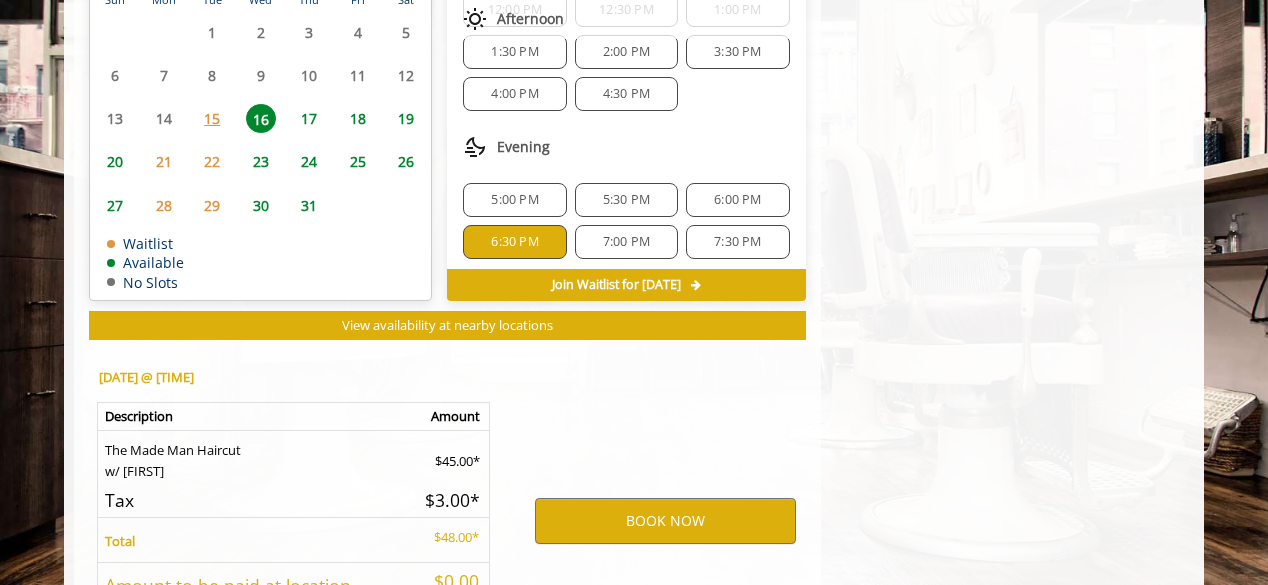 scroll, scrollTop: 1182, scrollLeft: 0, axis: vertical 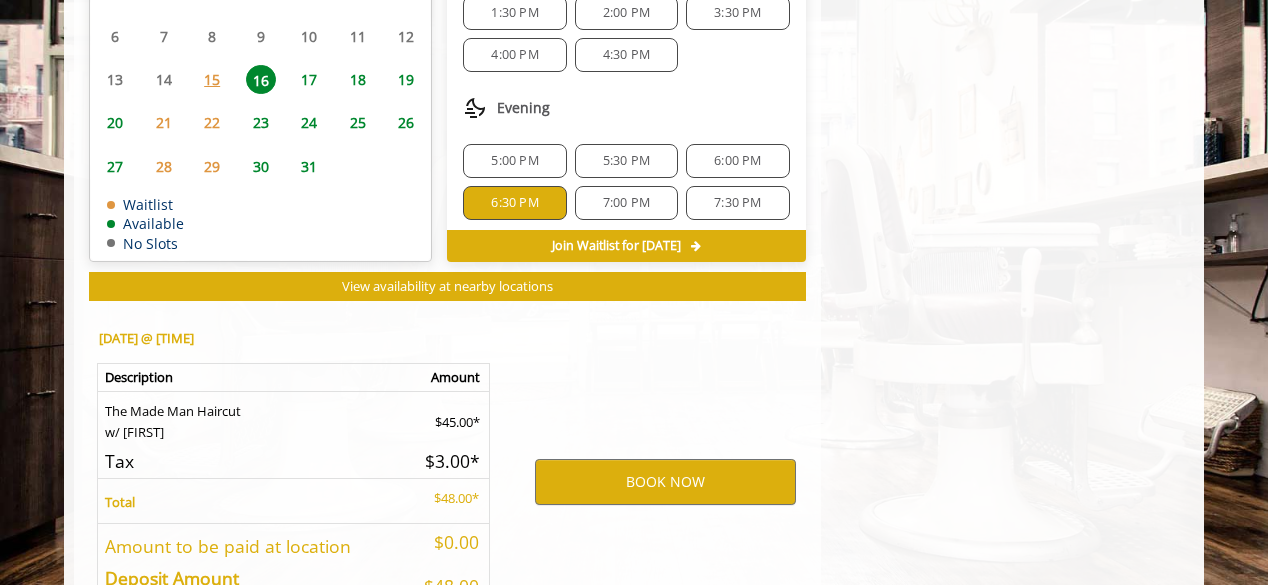click on "6:00 PM" 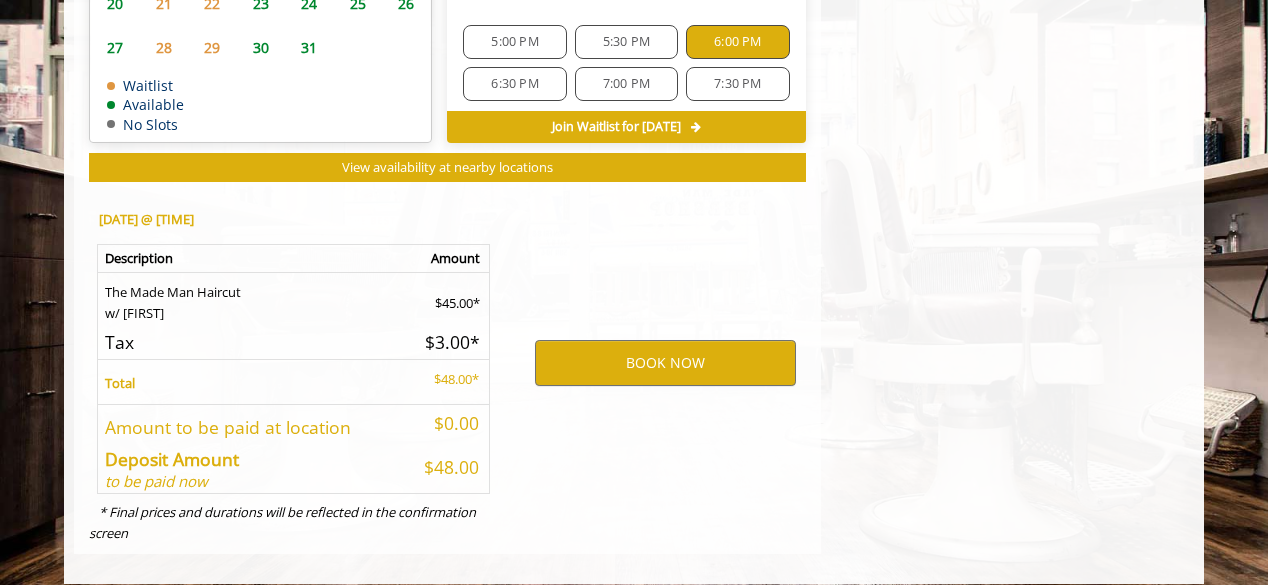 scroll, scrollTop: 1170, scrollLeft: 0, axis: vertical 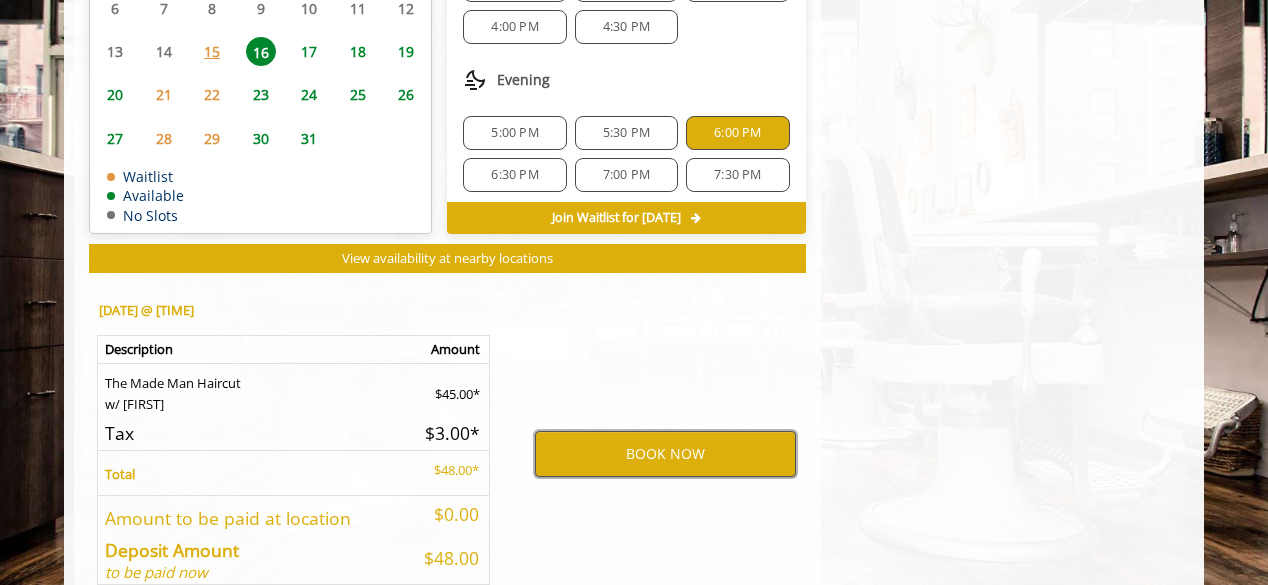 click on "BOOK NOW" at bounding box center [665, 454] 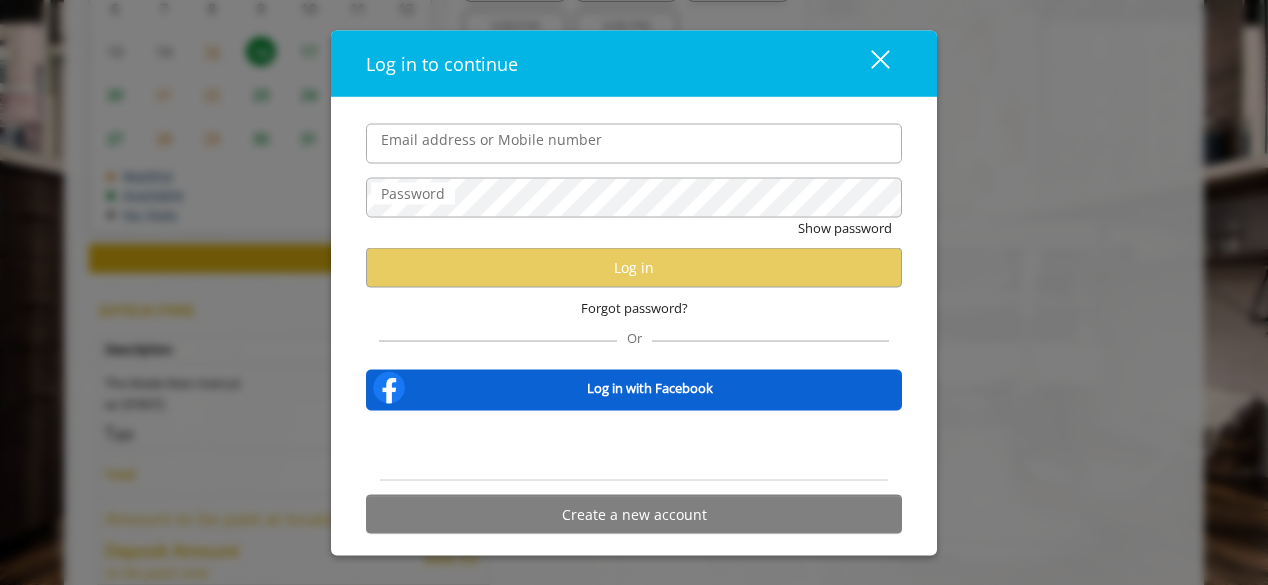 click on "Email address or Mobile number" at bounding box center (634, 143) 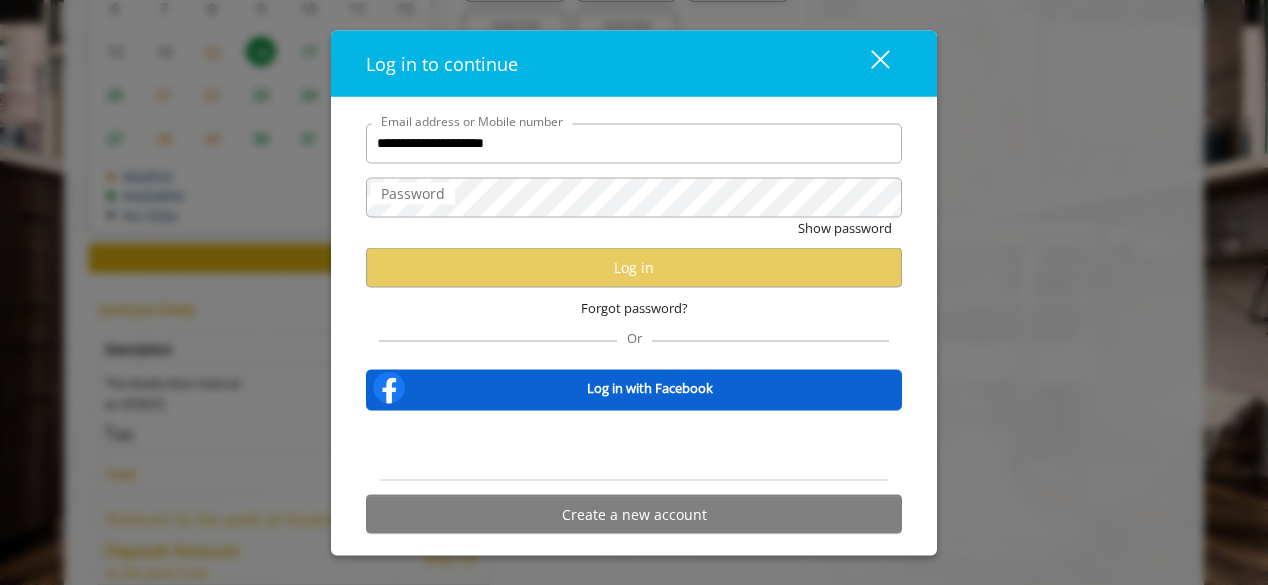 scroll, scrollTop: 0, scrollLeft: 0, axis: both 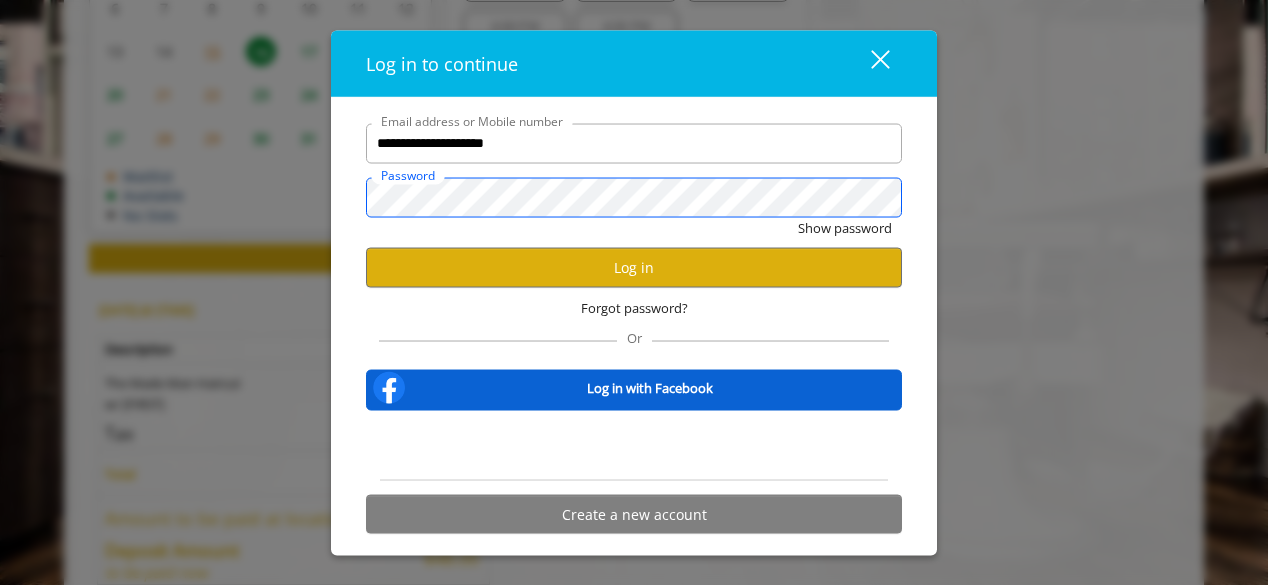 click on "Show password" at bounding box center (845, 227) 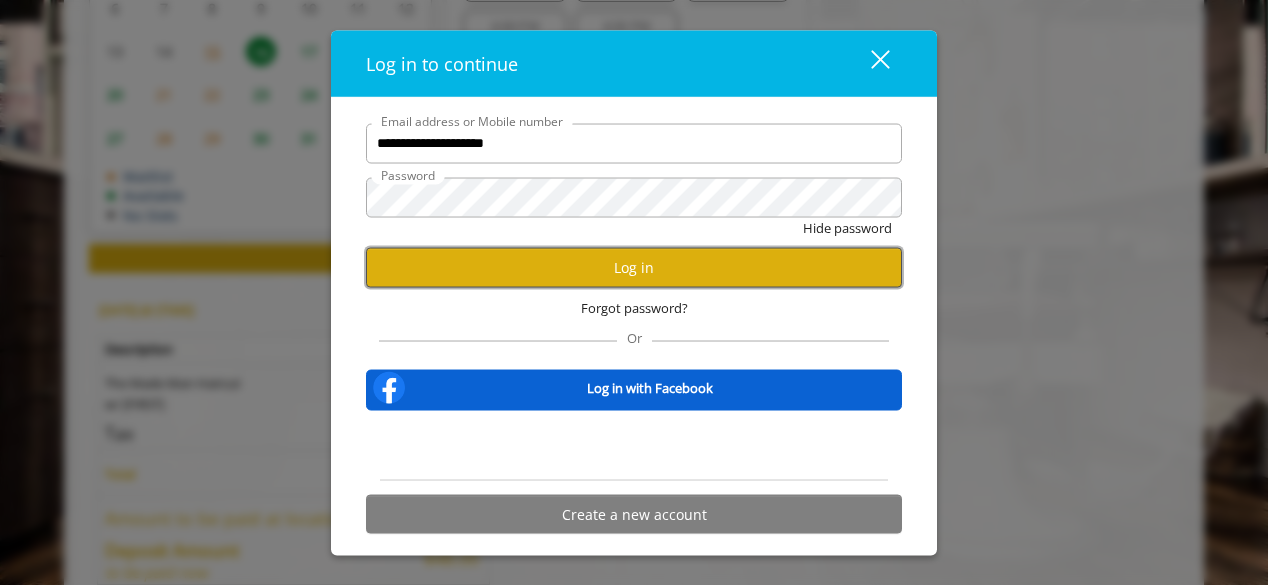 click on "Log in" at bounding box center (634, 267) 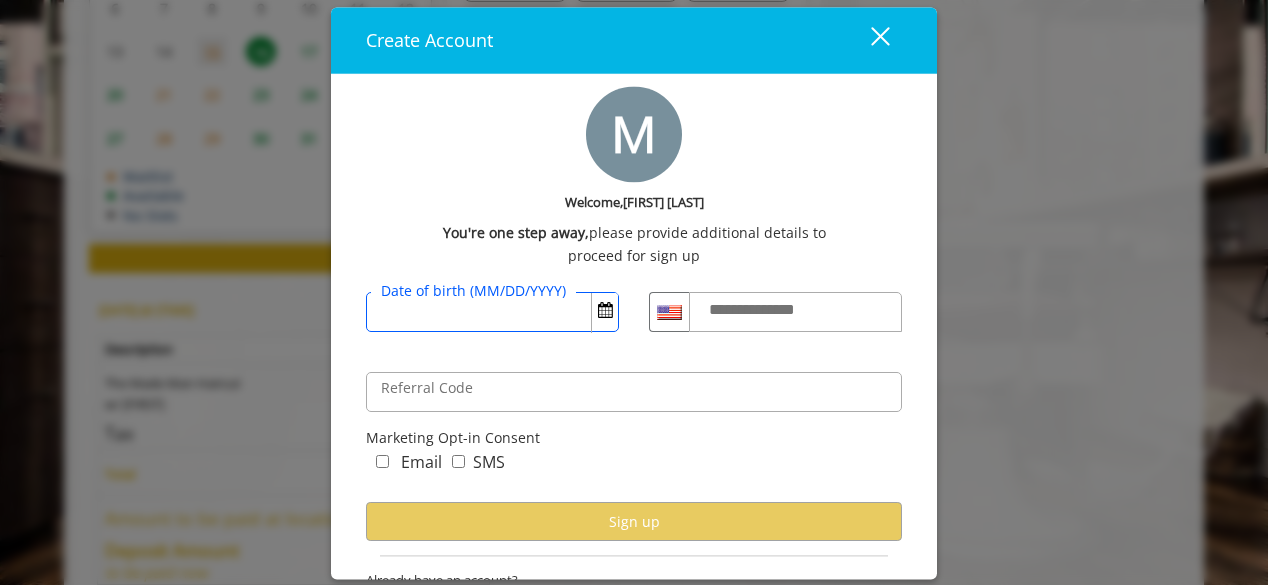 click on "Date of birth (MM/DD/YYYY)" at bounding box center [492, 313] 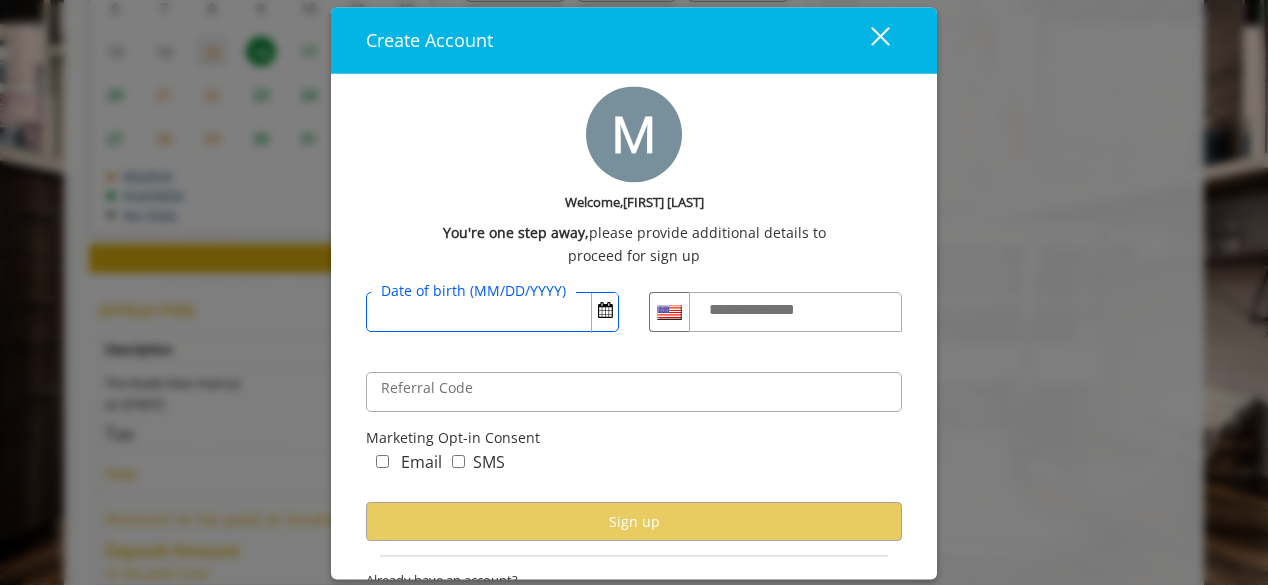 type on "*" 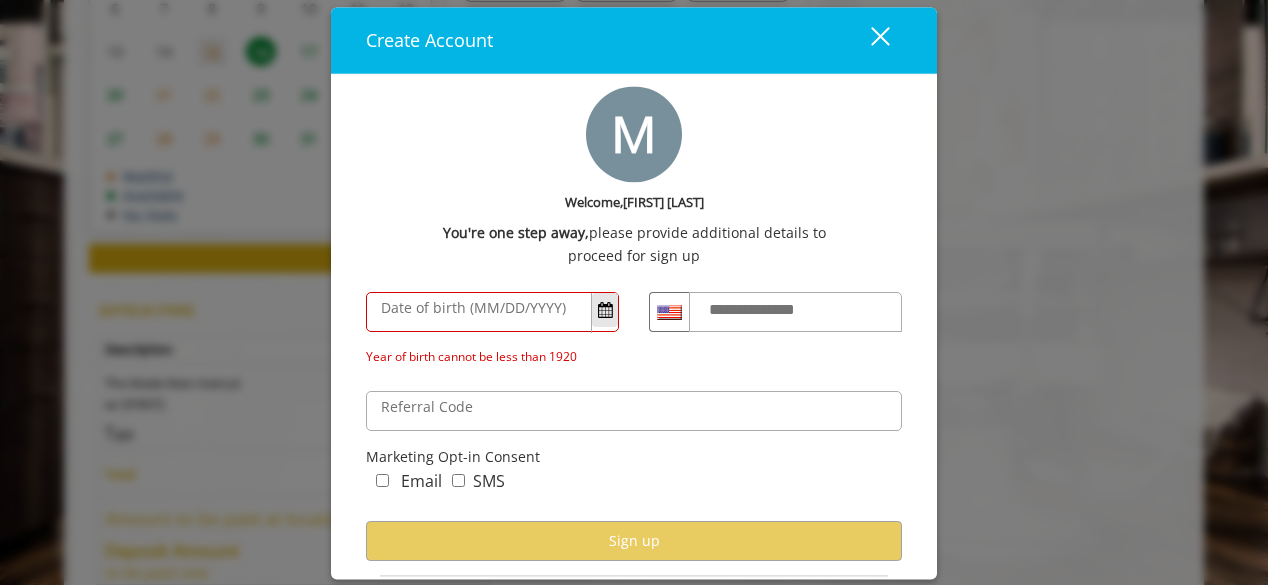 click at bounding box center (605, 311) 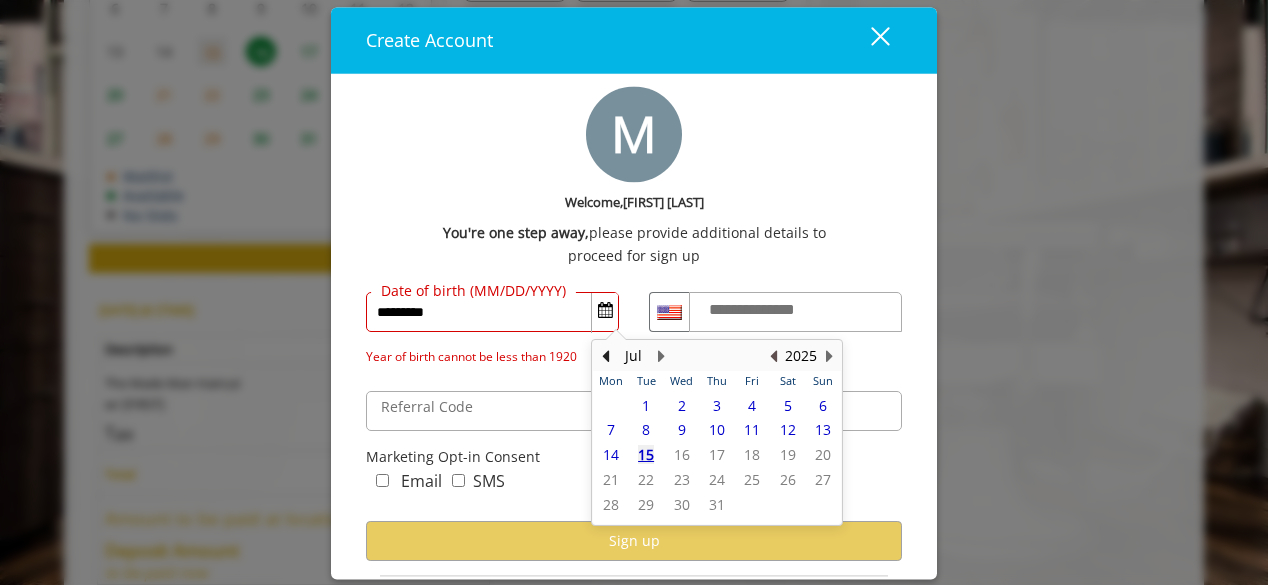 click at bounding box center [773, 357] 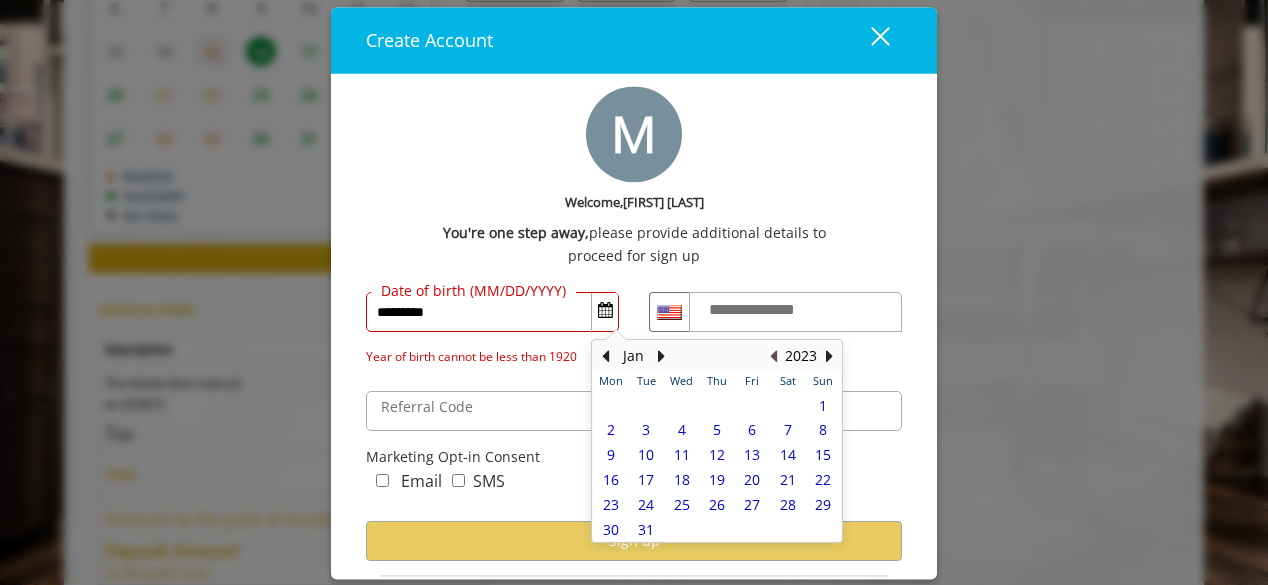 click at bounding box center (773, 357) 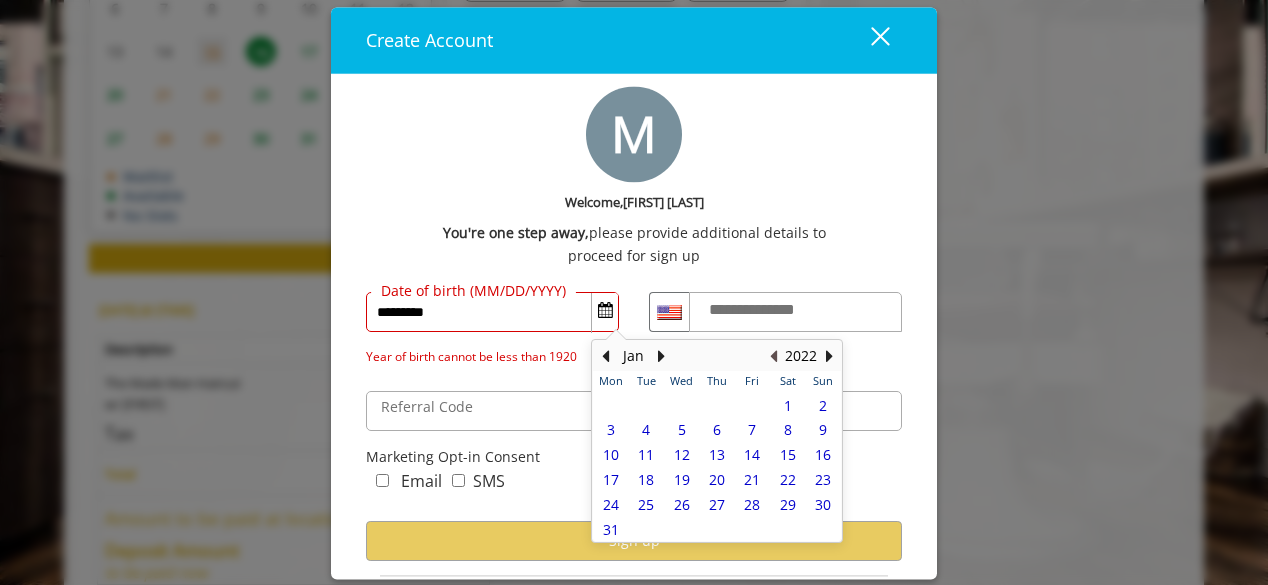 click at bounding box center (773, 357) 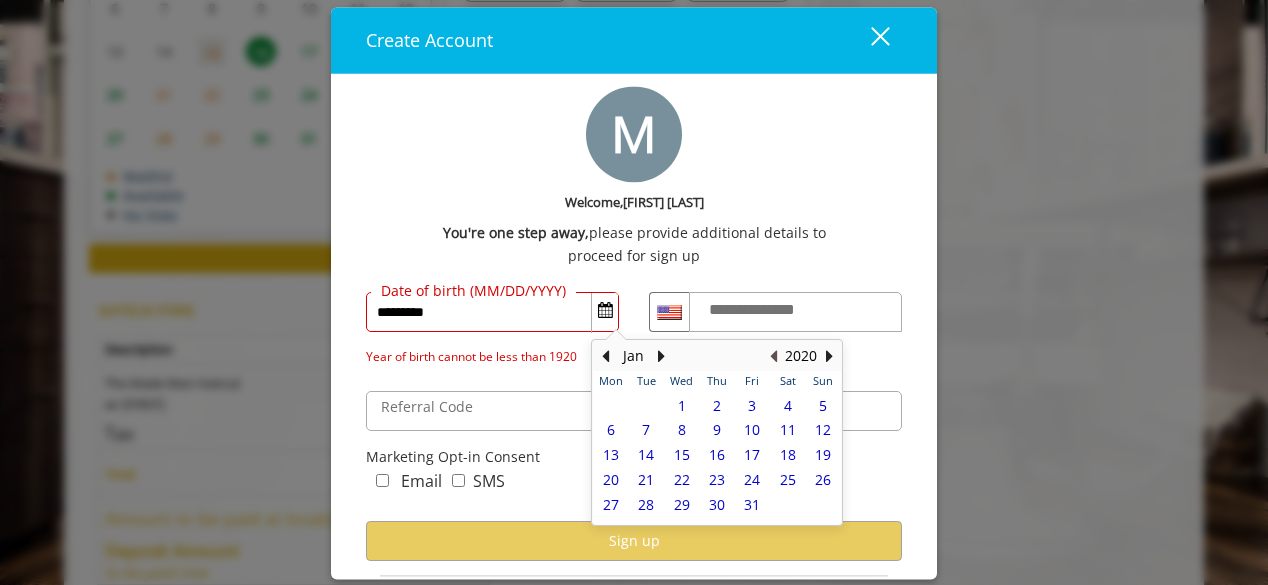 click at bounding box center [773, 357] 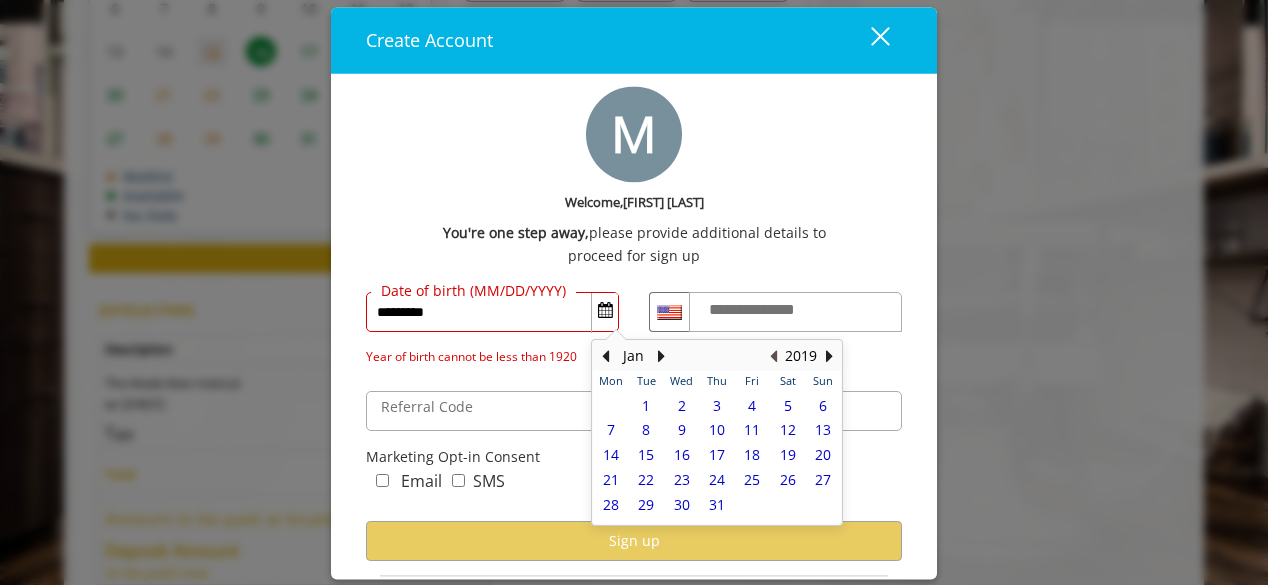 click at bounding box center [773, 357] 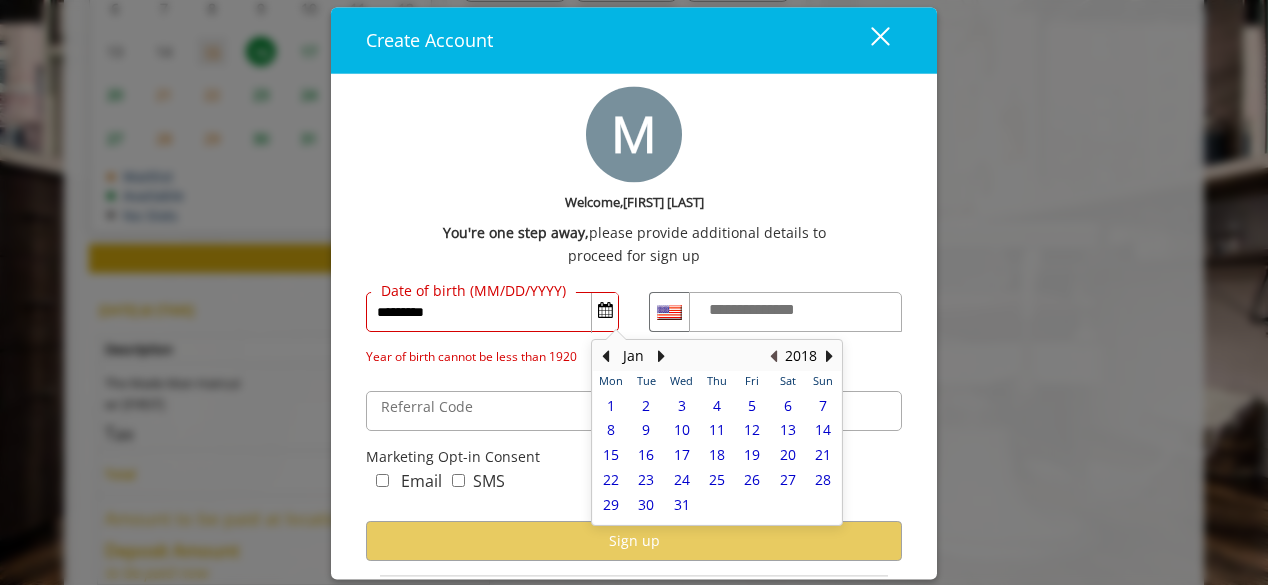 click at bounding box center (773, 357) 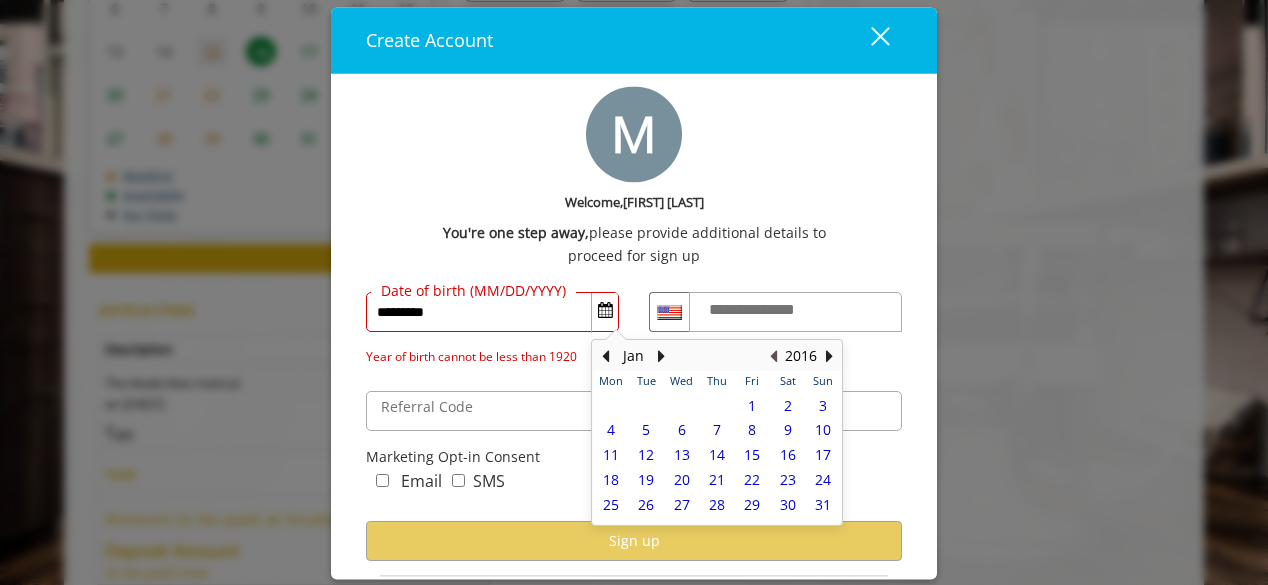 click at bounding box center [773, 357] 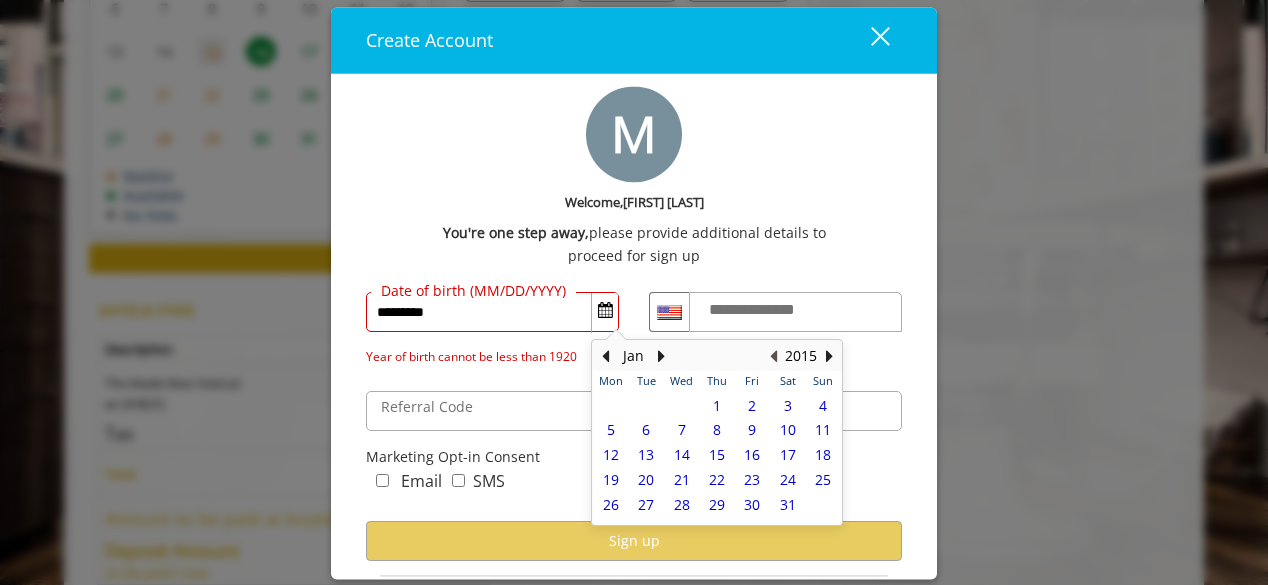 click at bounding box center (773, 357) 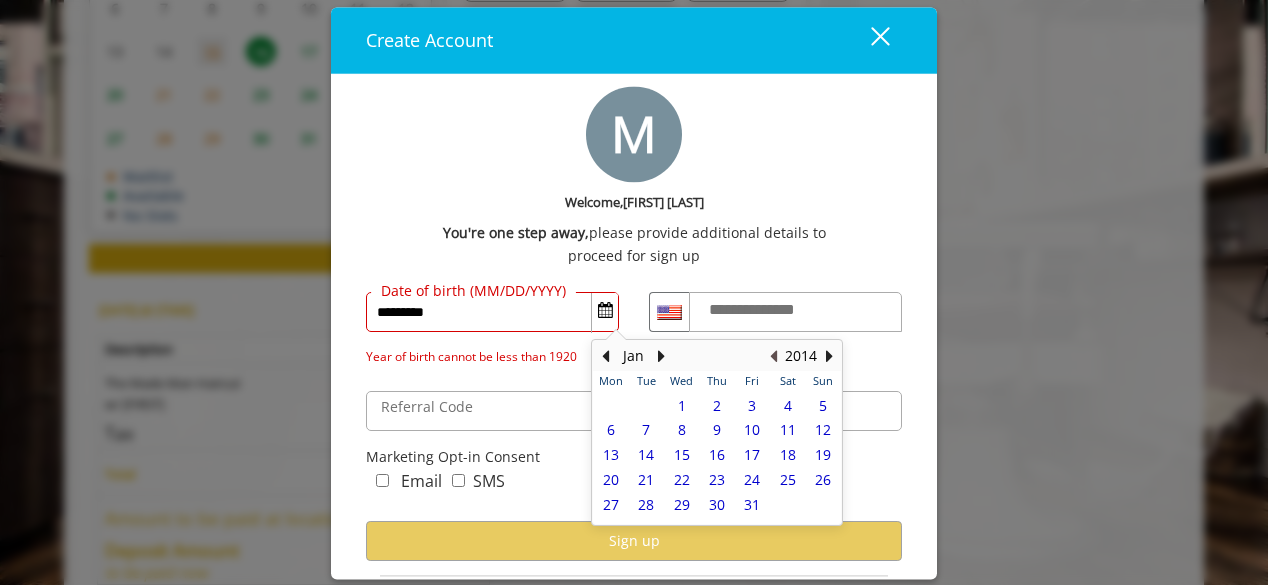click at bounding box center [773, 357] 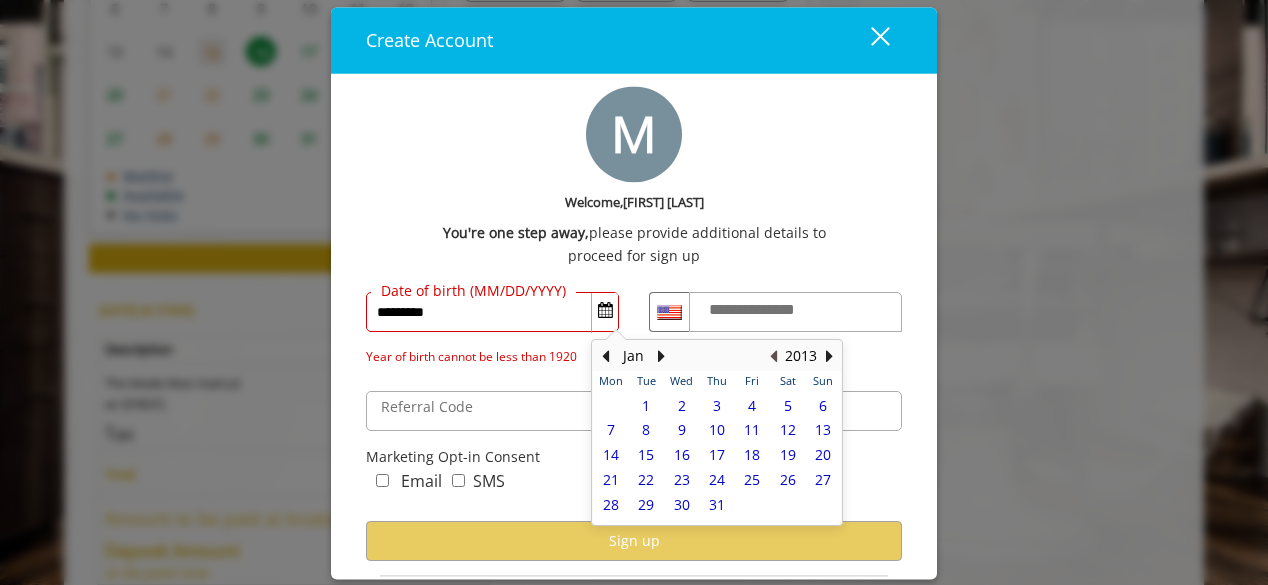 click at bounding box center (773, 357) 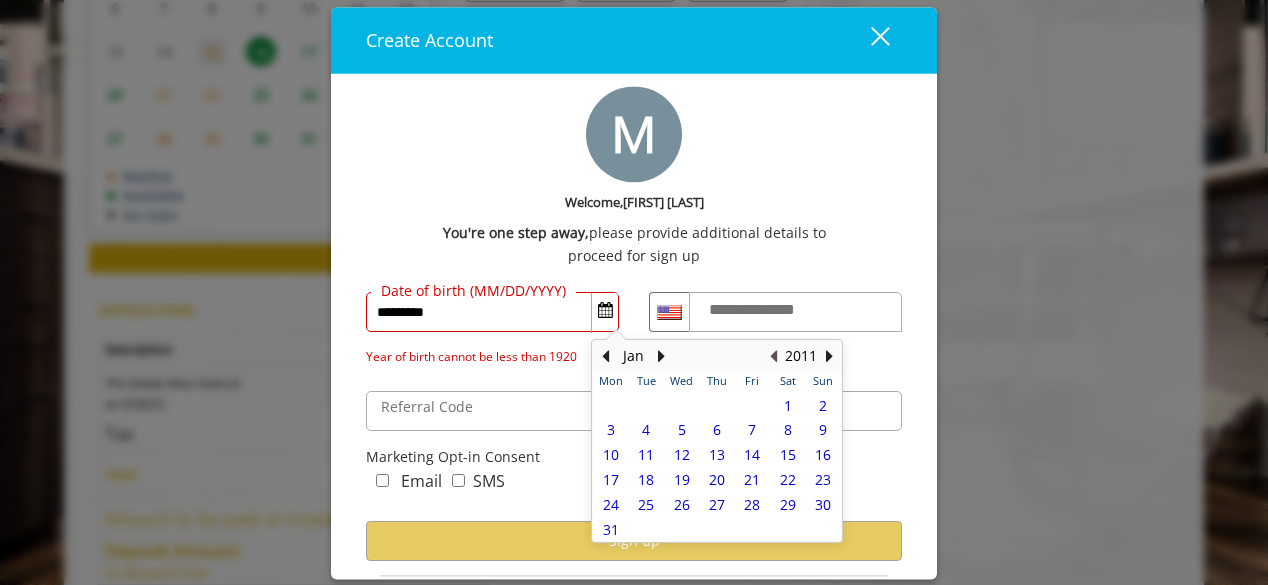 click at bounding box center [773, 357] 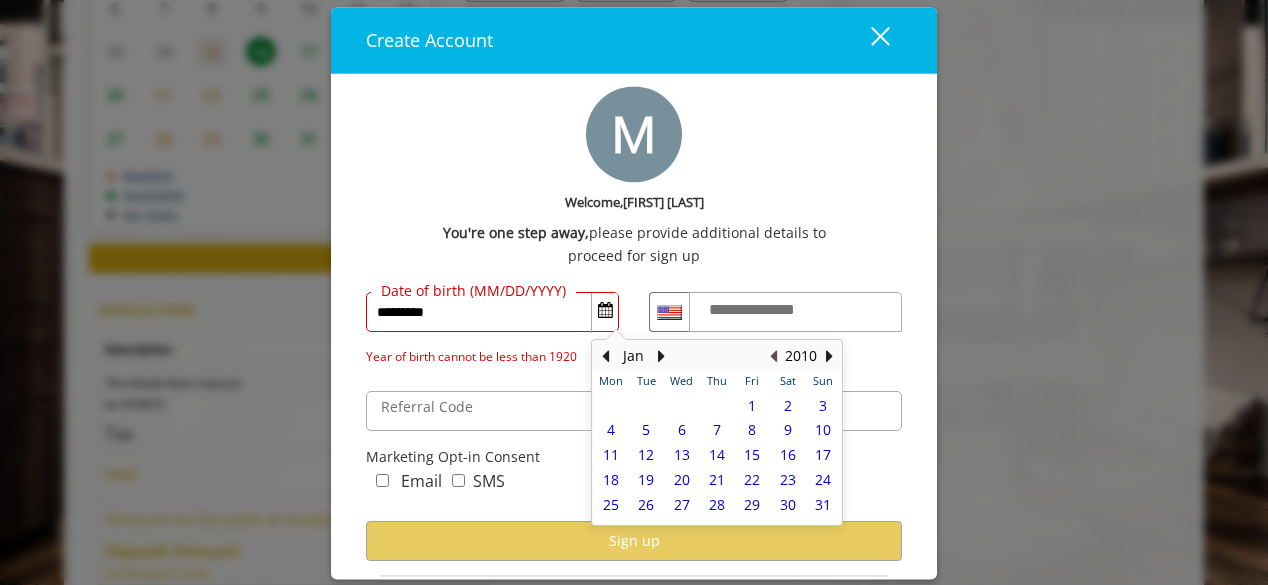 click at bounding box center [773, 357] 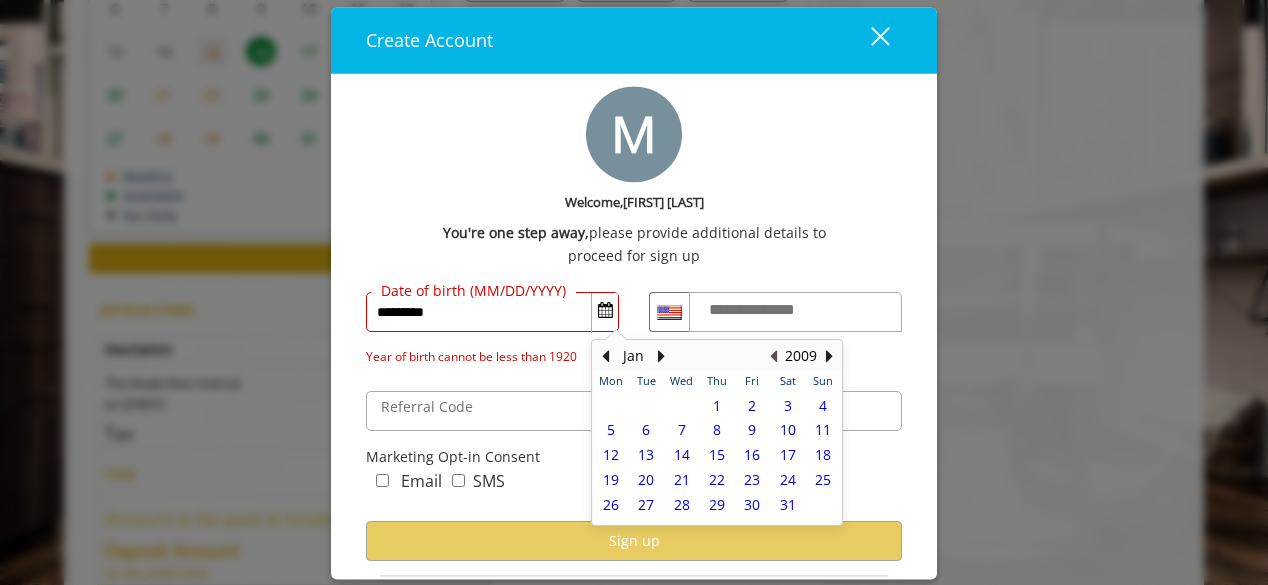 click at bounding box center [773, 357] 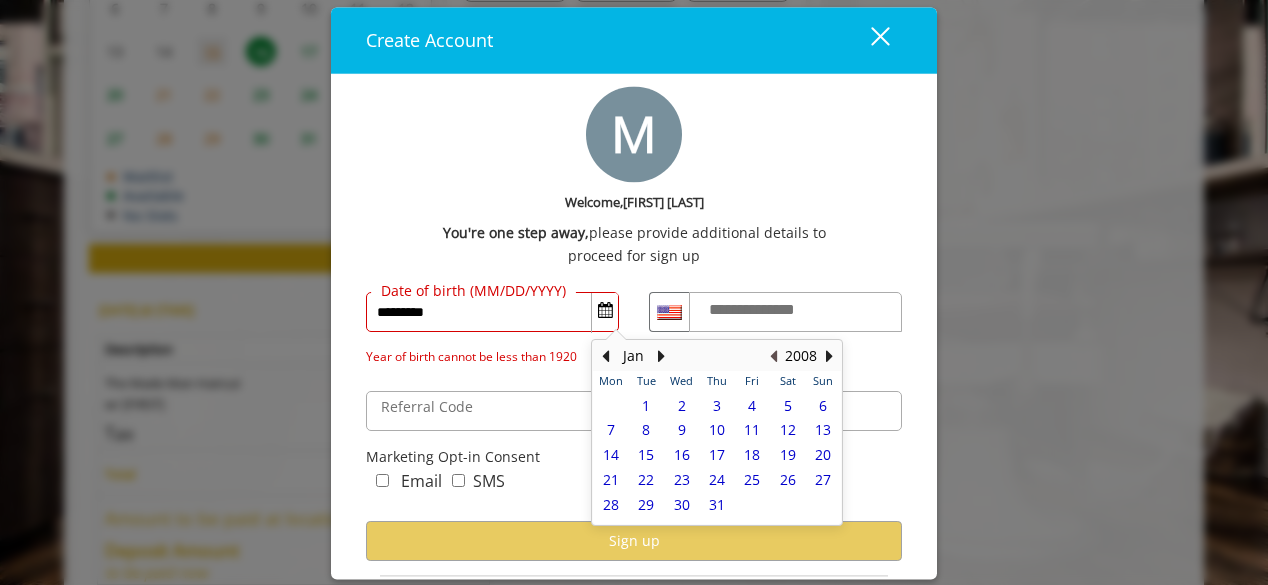 click at bounding box center [773, 357] 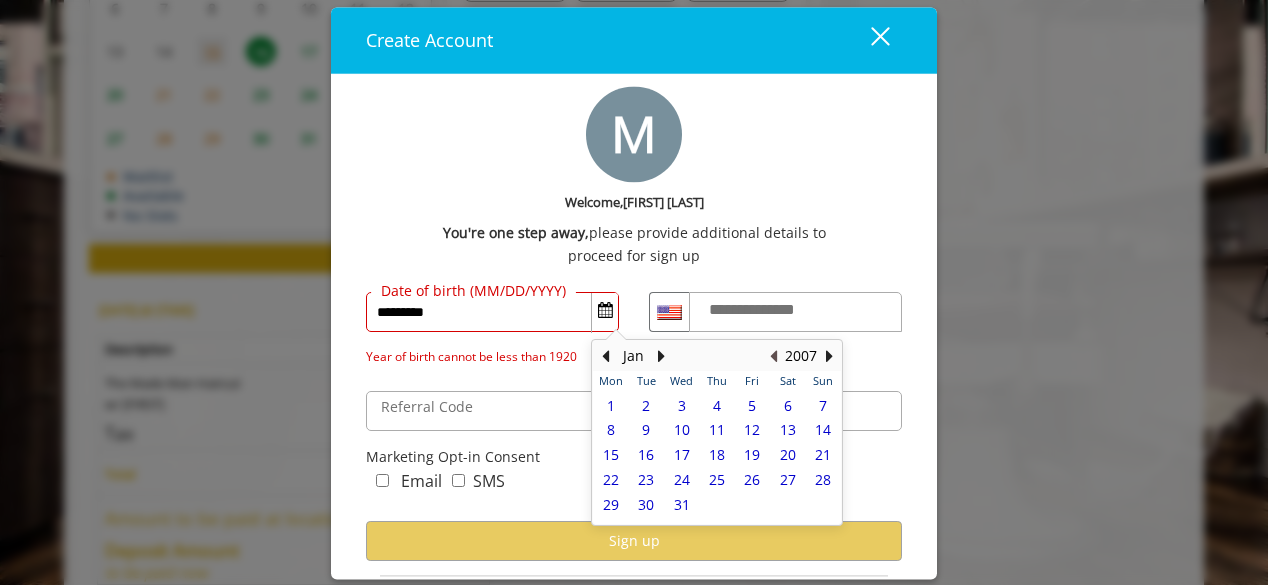 click at bounding box center [773, 357] 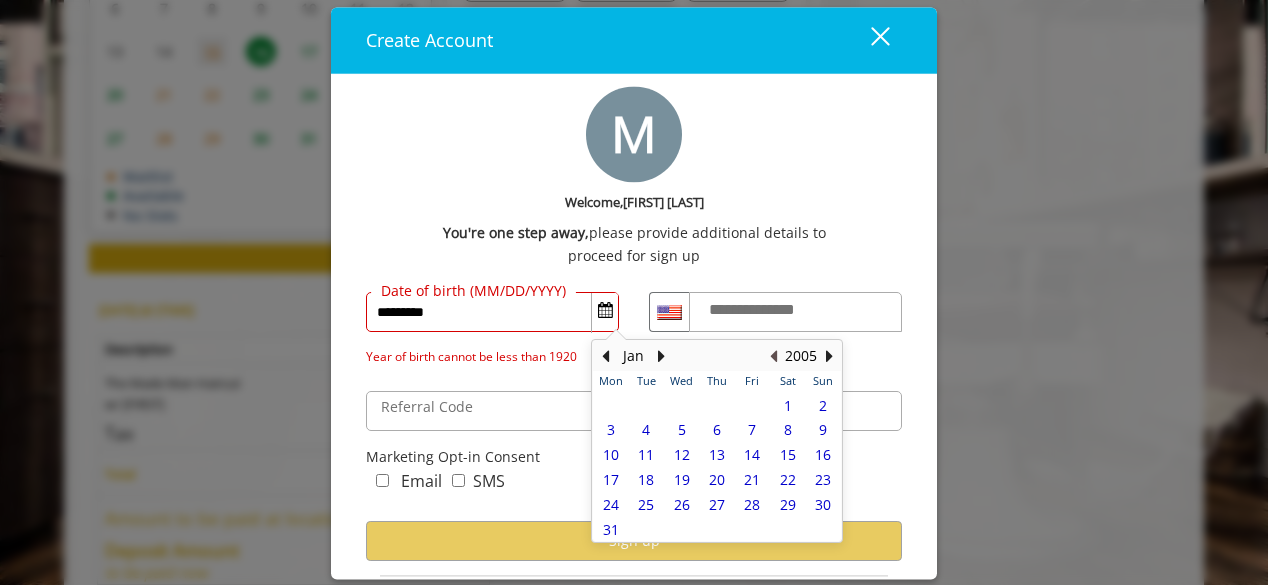 click at bounding box center (773, 357) 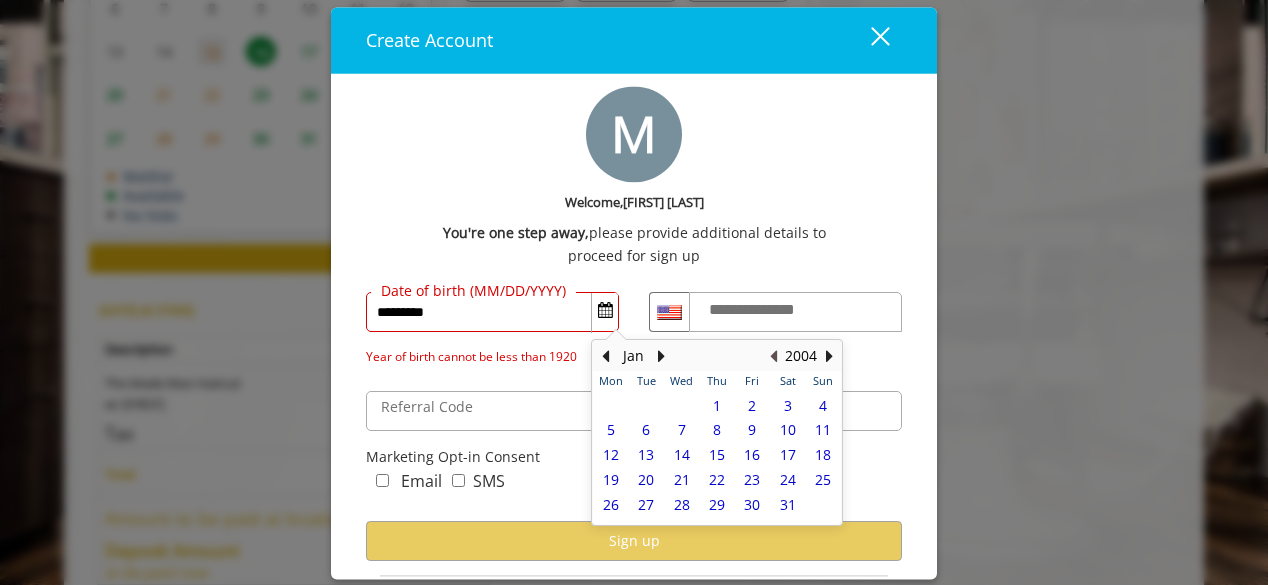 click at bounding box center [773, 357] 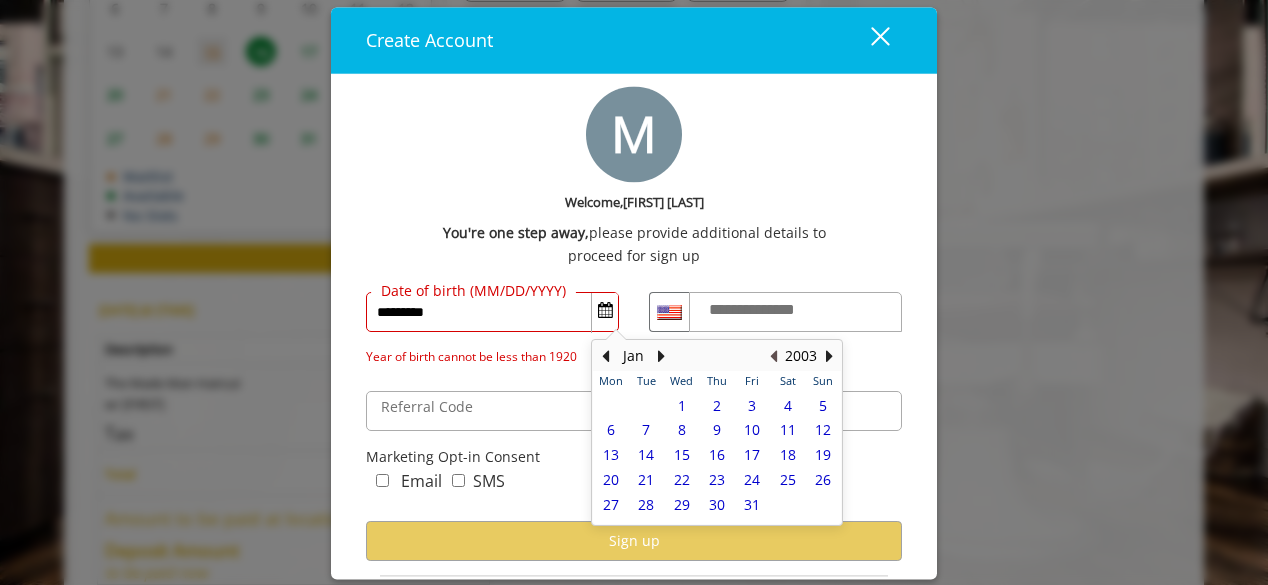 click at bounding box center (773, 357) 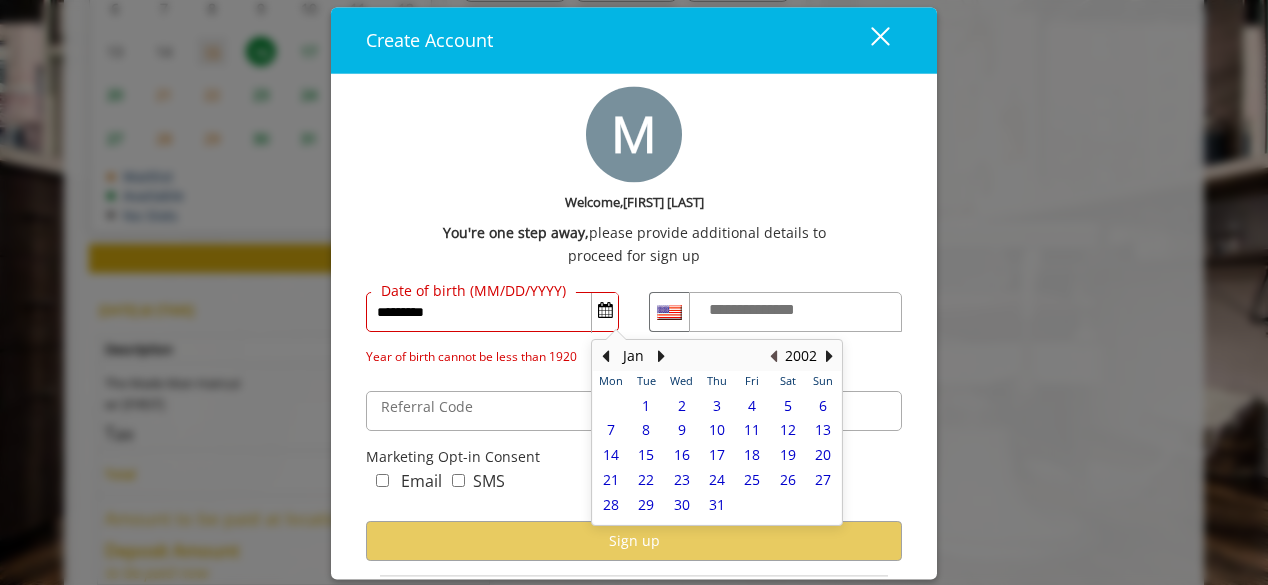click at bounding box center [773, 357] 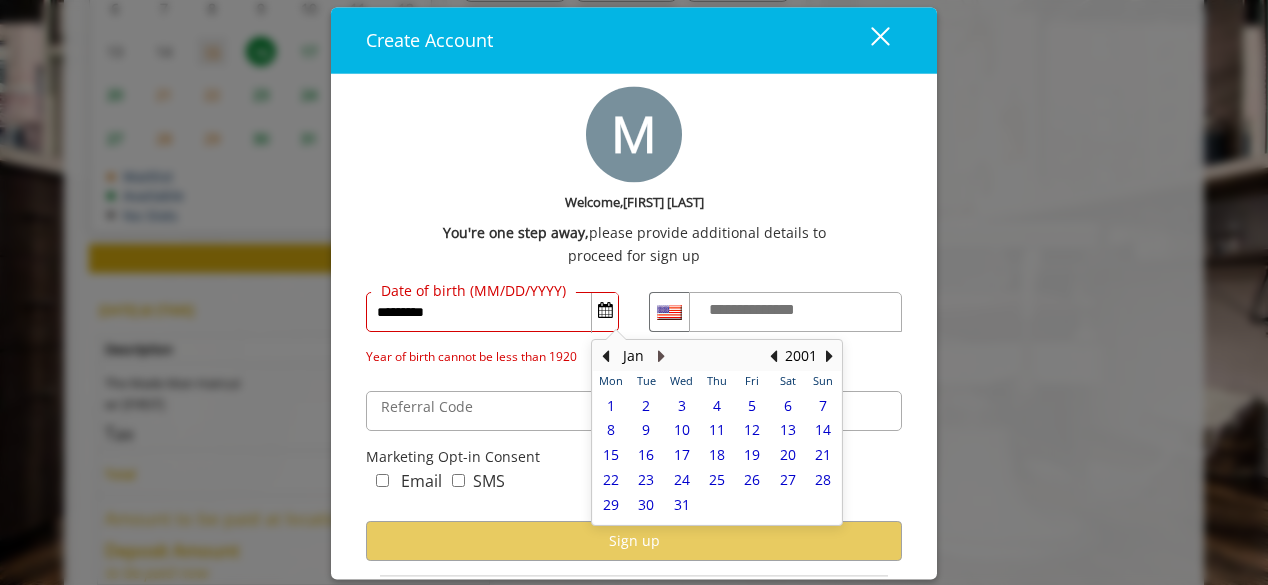 click at bounding box center (661, 357) 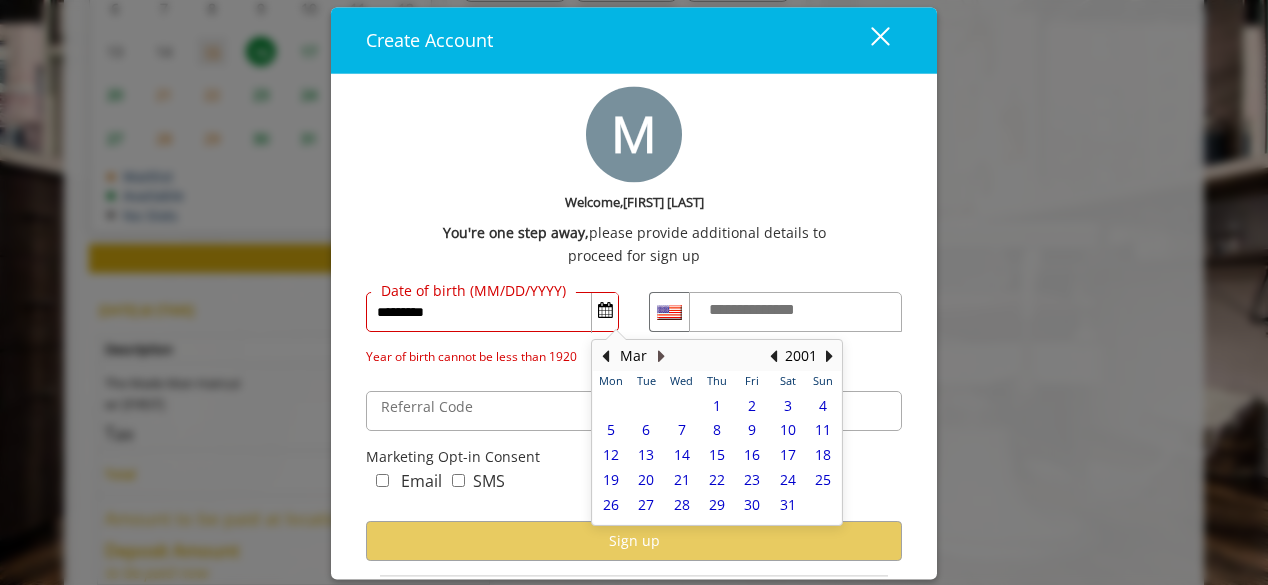 click at bounding box center [661, 357] 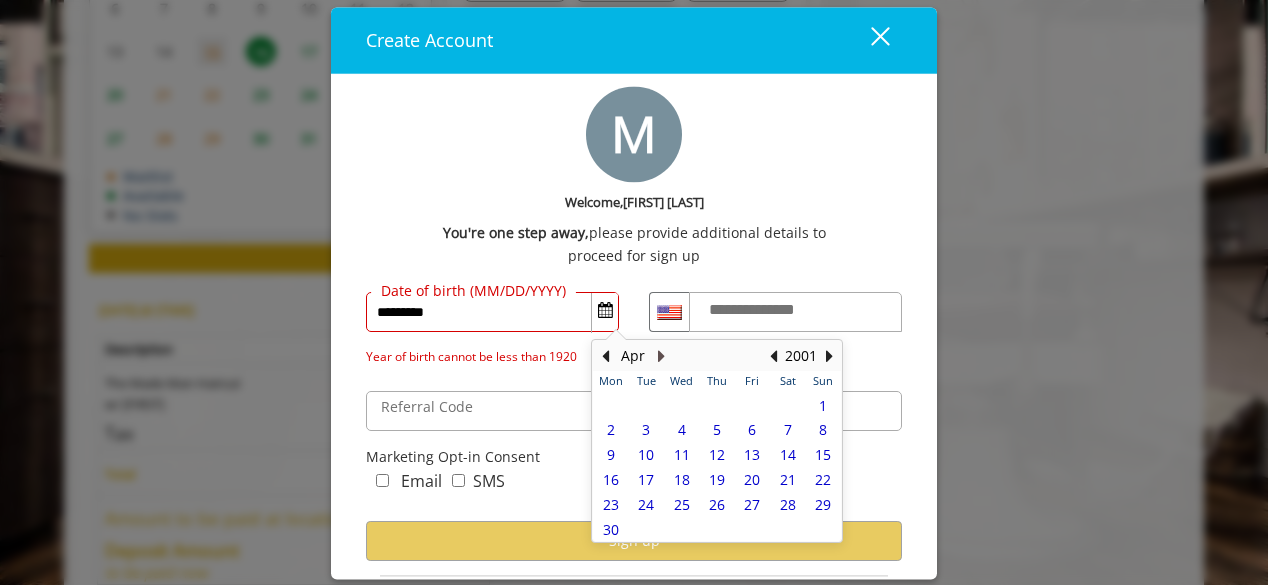 click at bounding box center (661, 357) 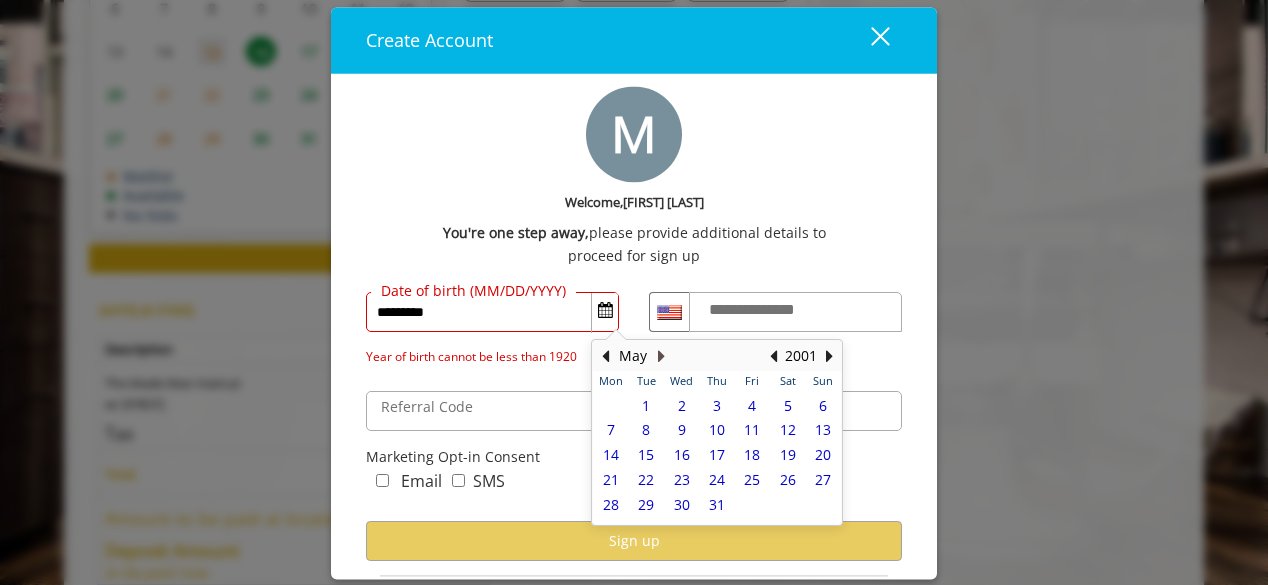 click at bounding box center (661, 357) 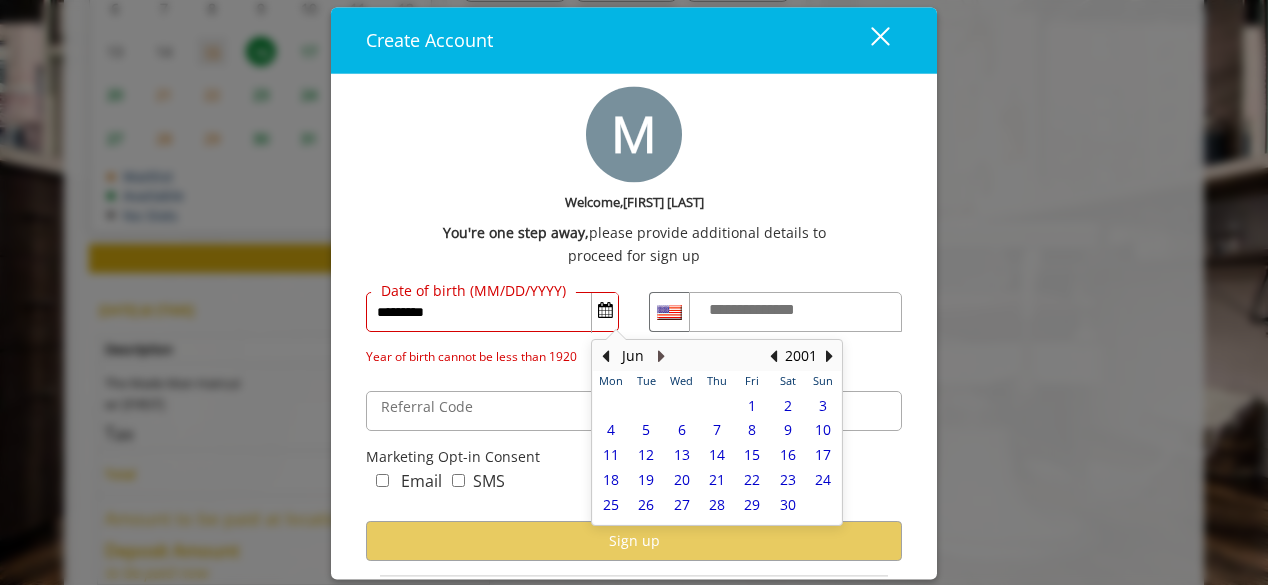click at bounding box center [661, 357] 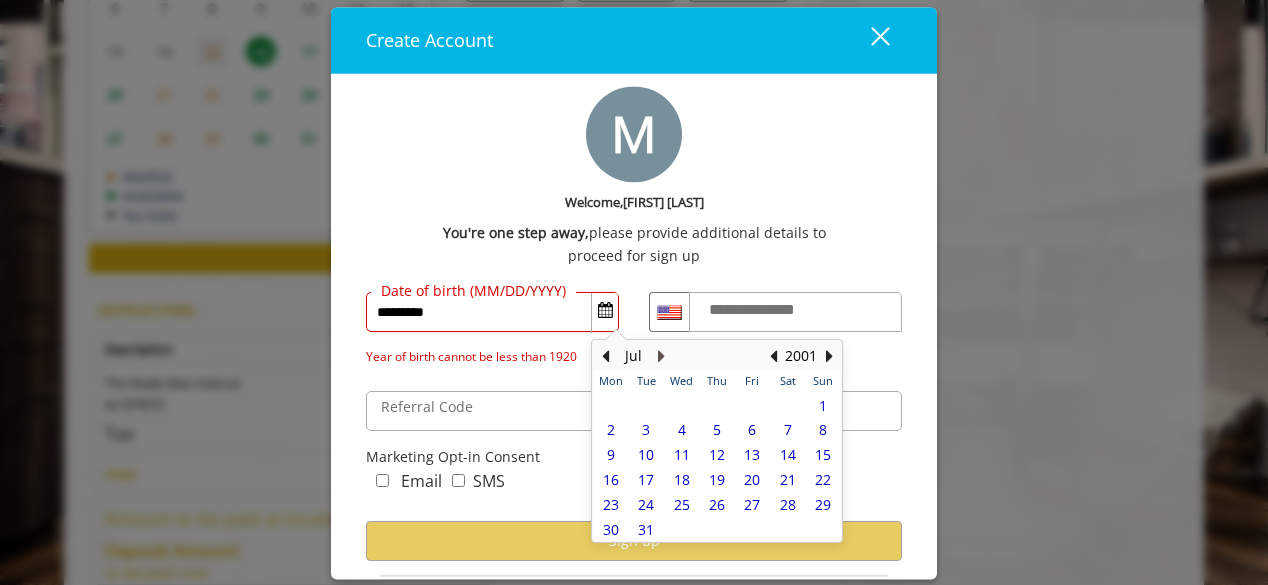 click at bounding box center [661, 357] 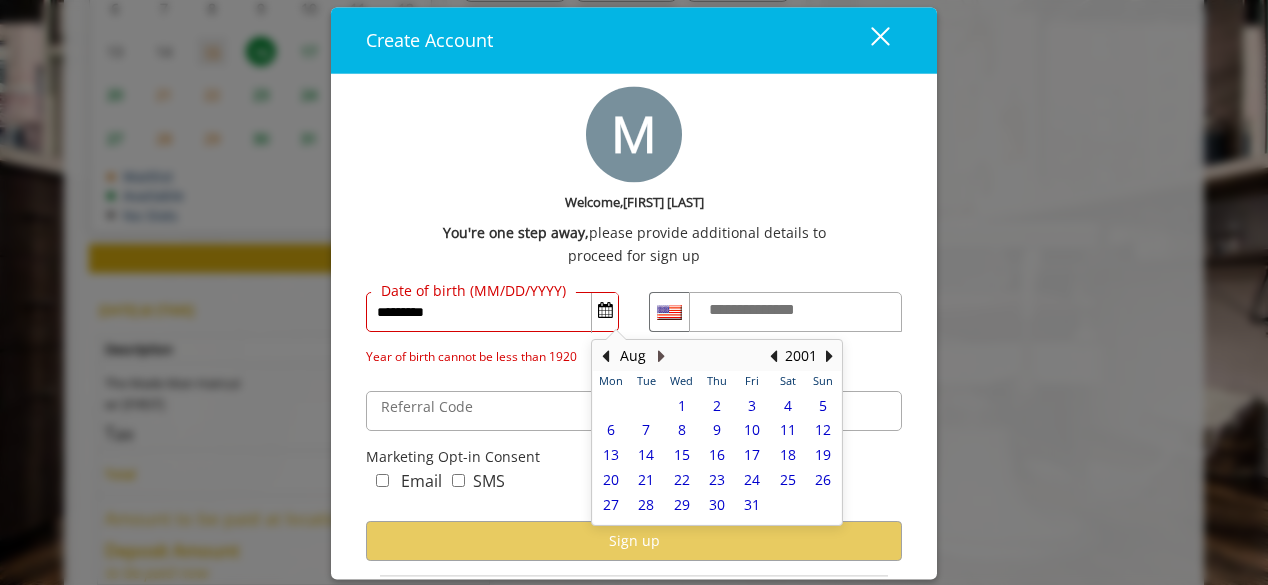 click at bounding box center (661, 357) 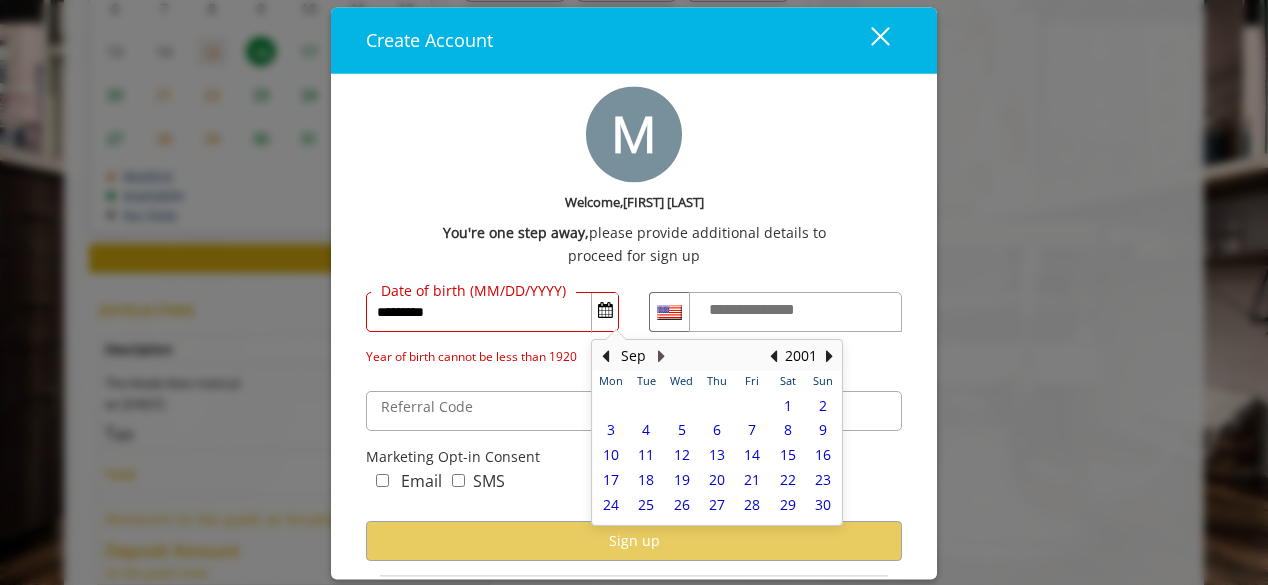 click at bounding box center [661, 357] 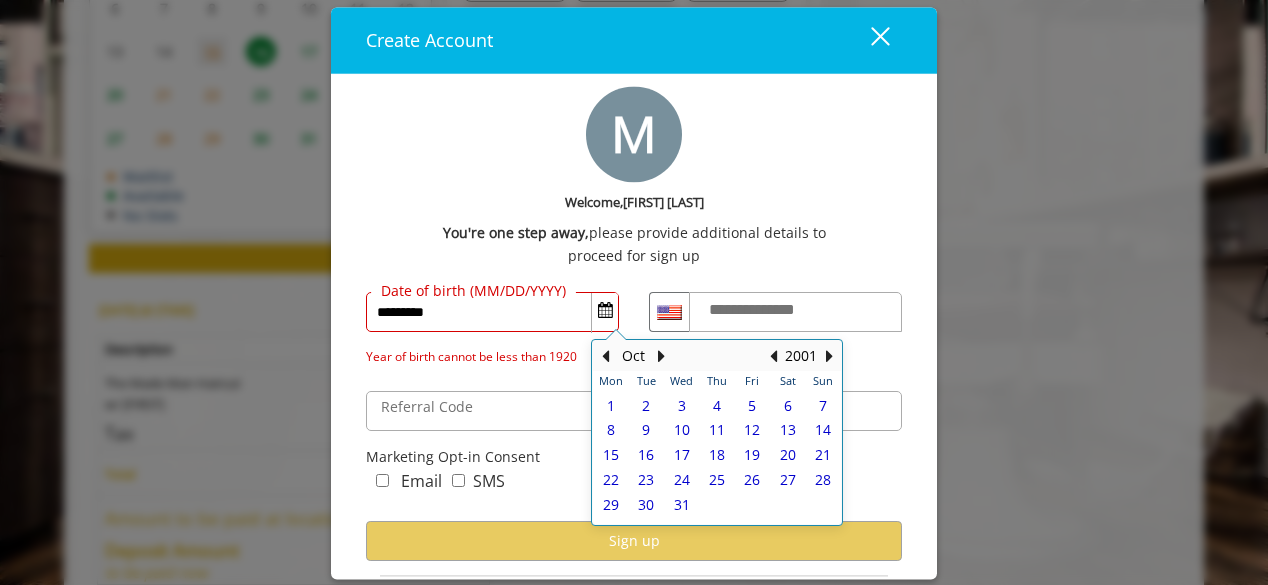 click on "2" at bounding box center (645, 404) 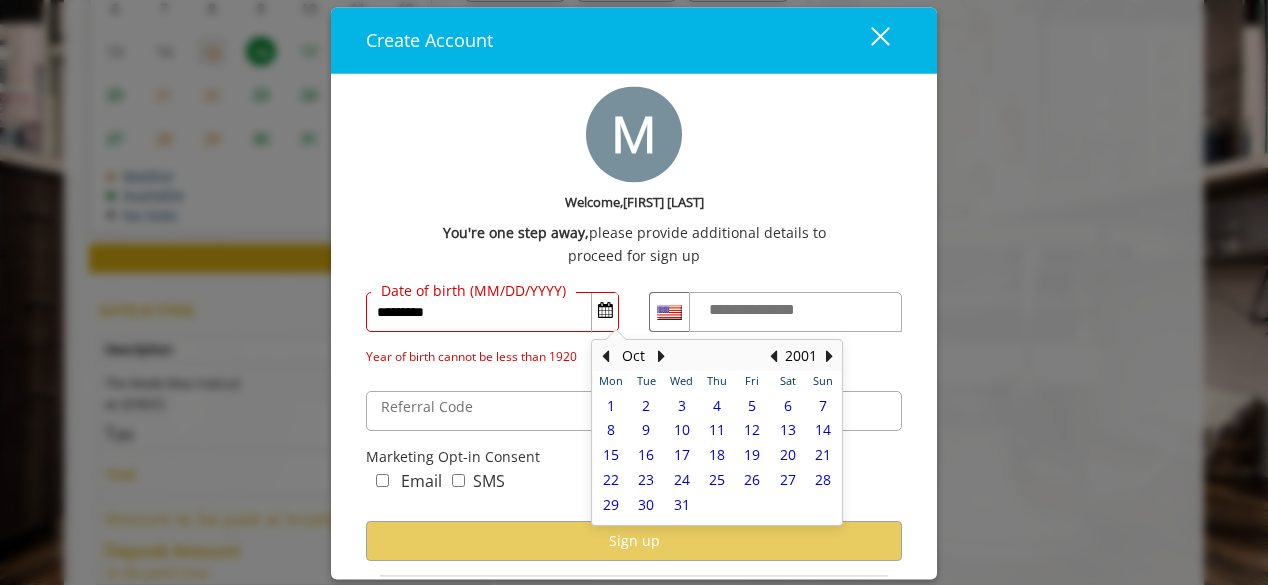 type on "**********" 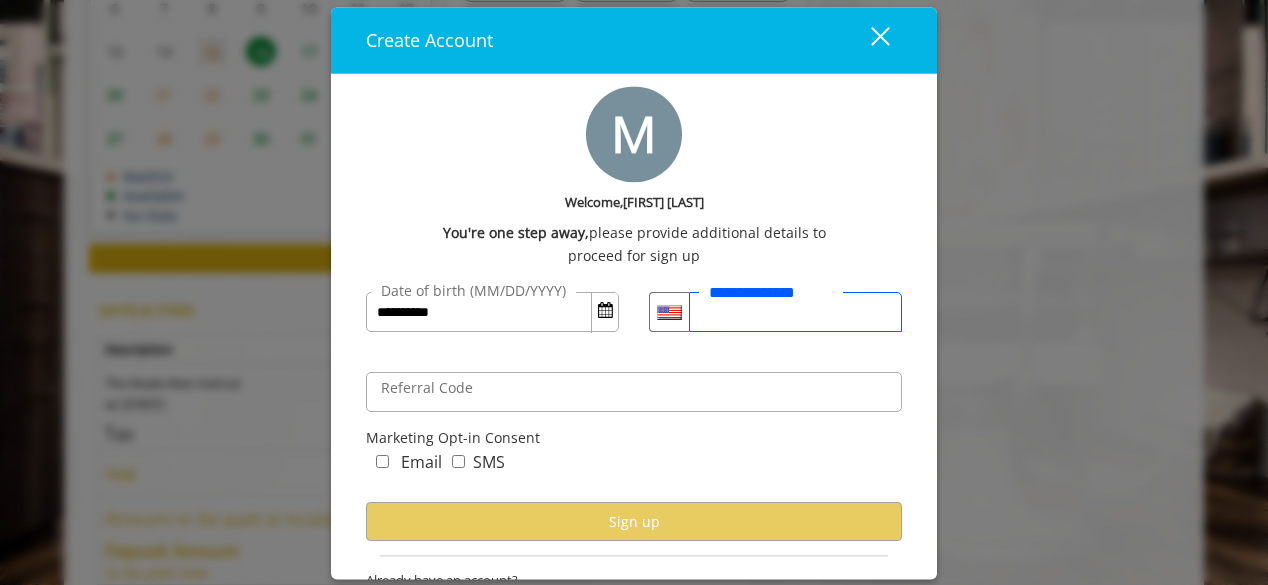 click on "**********" at bounding box center [795, 313] 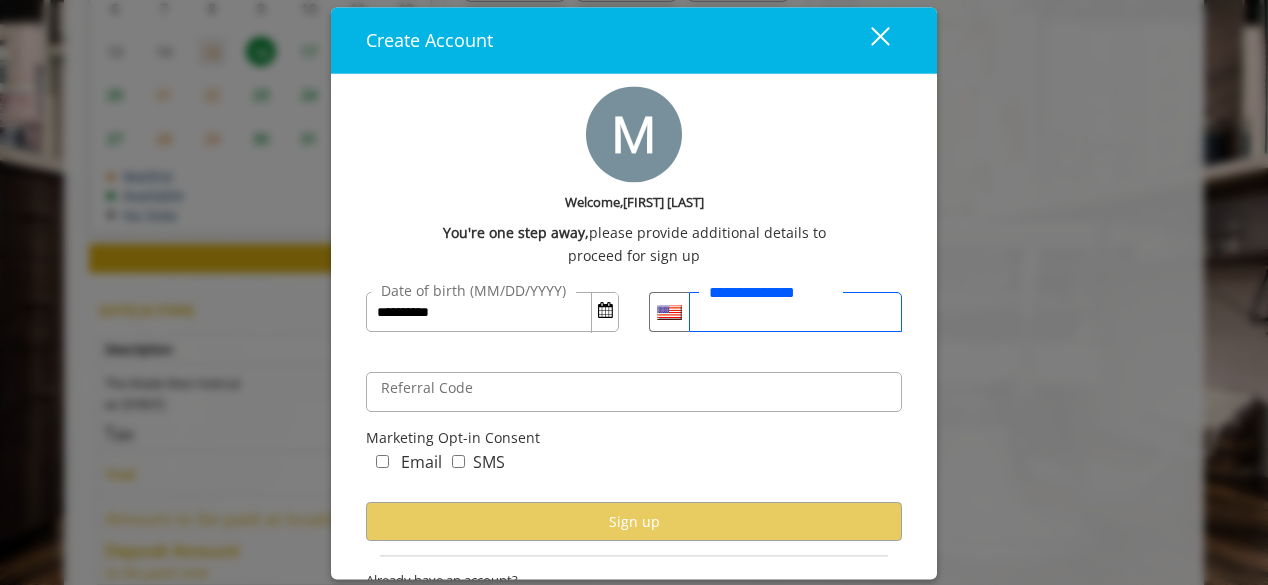 click on "*" at bounding box center [795, 313] 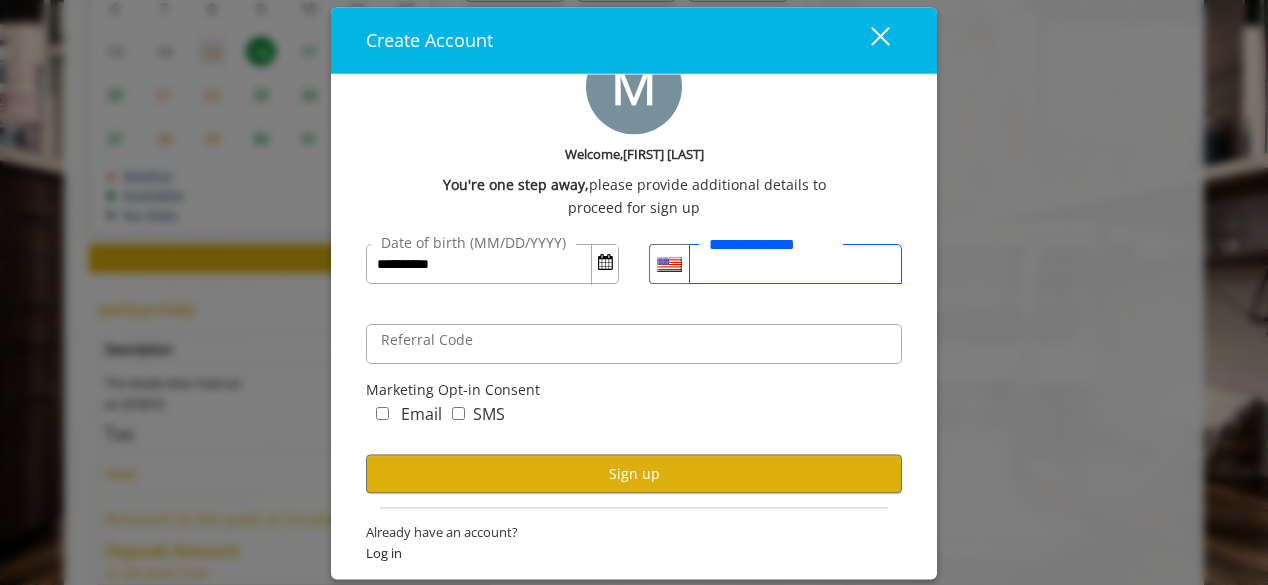 scroll, scrollTop: 49, scrollLeft: 0, axis: vertical 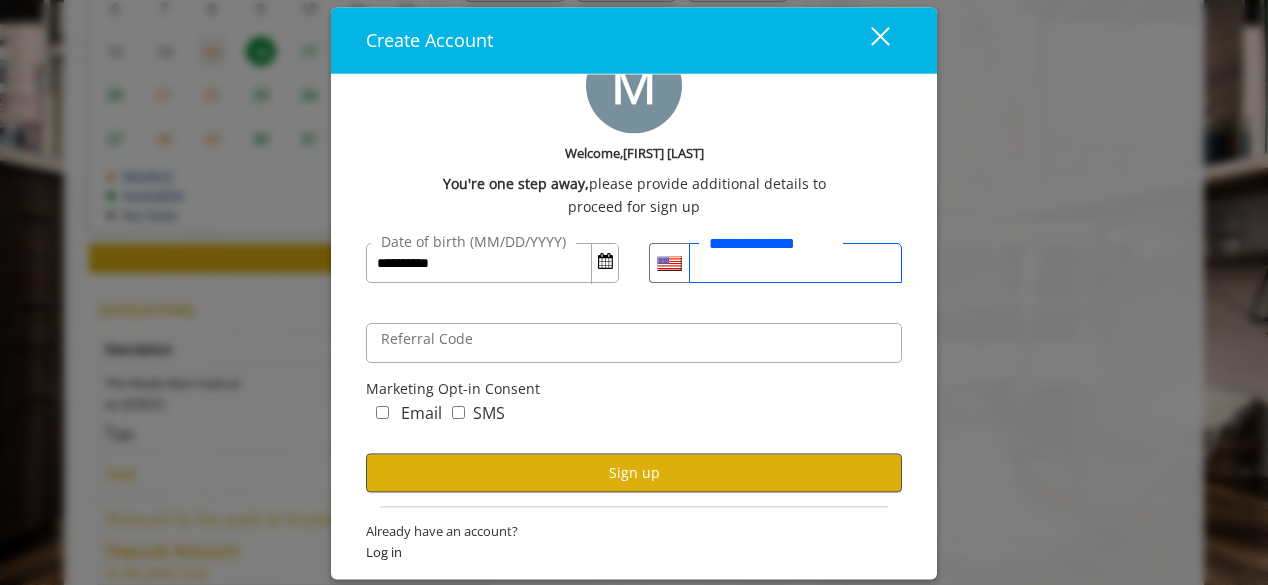 type on "**********" 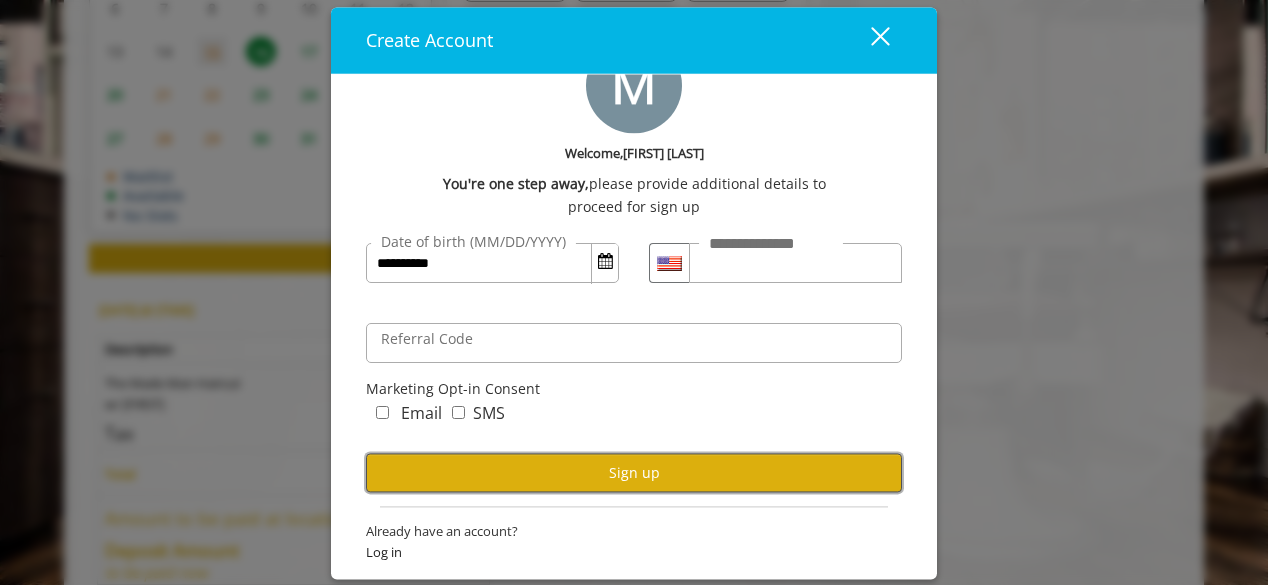 click on "Sign up" at bounding box center (634, 473) 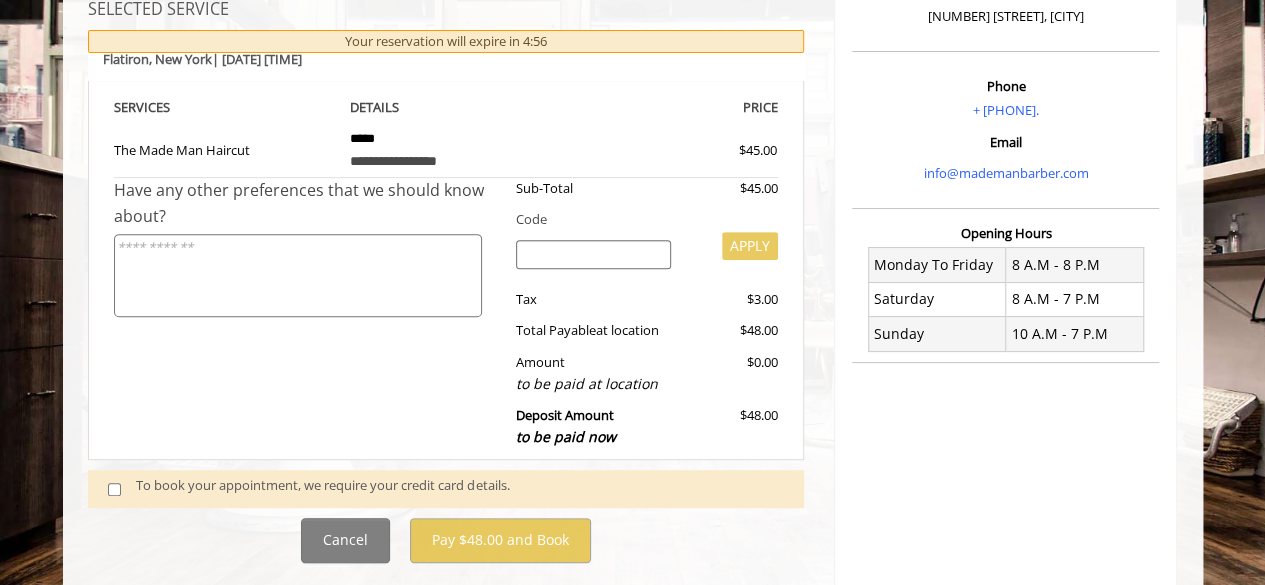scroll, scrollTop: 311, scrollLeft: 0, axis: vertical 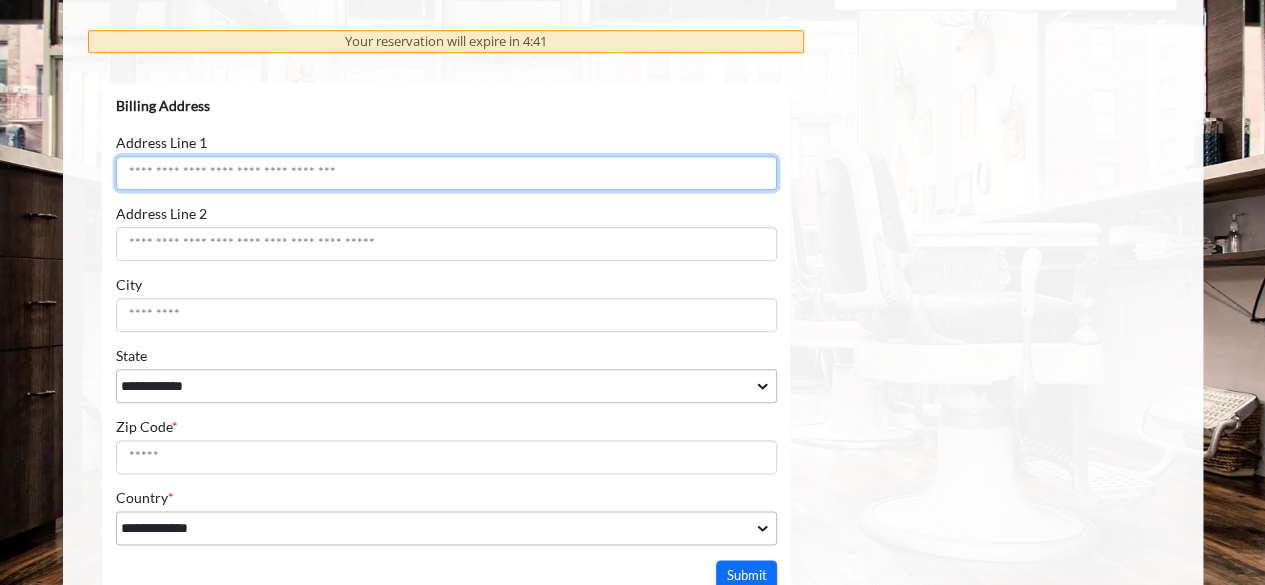 click on "Address Line 1" at bounding box center (445, 173) 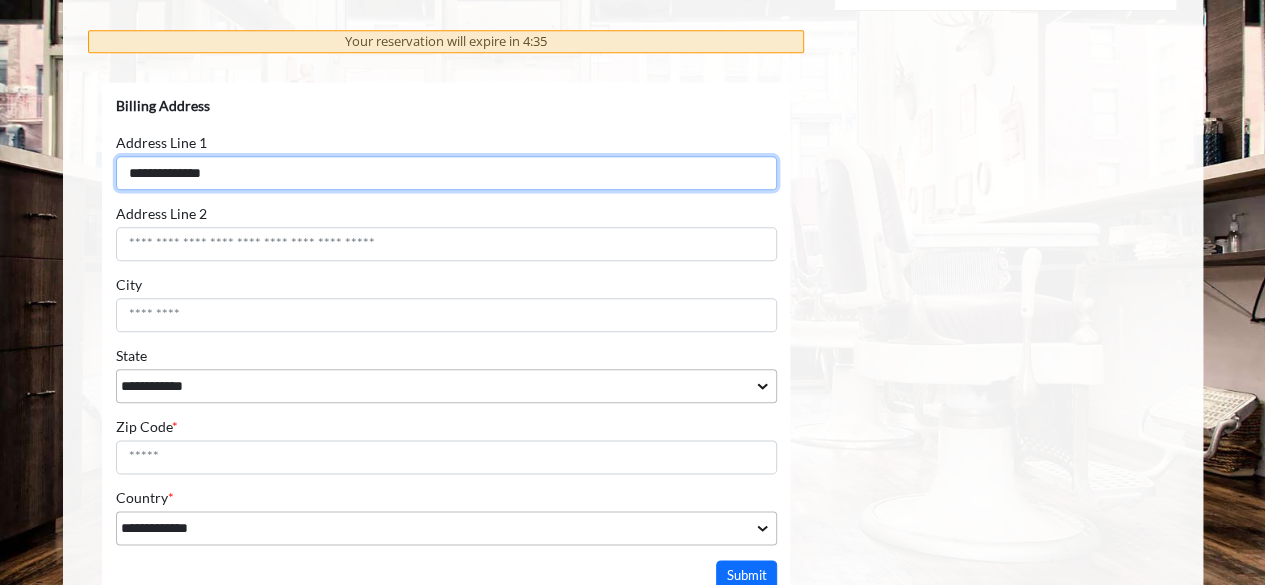 type on "**********" 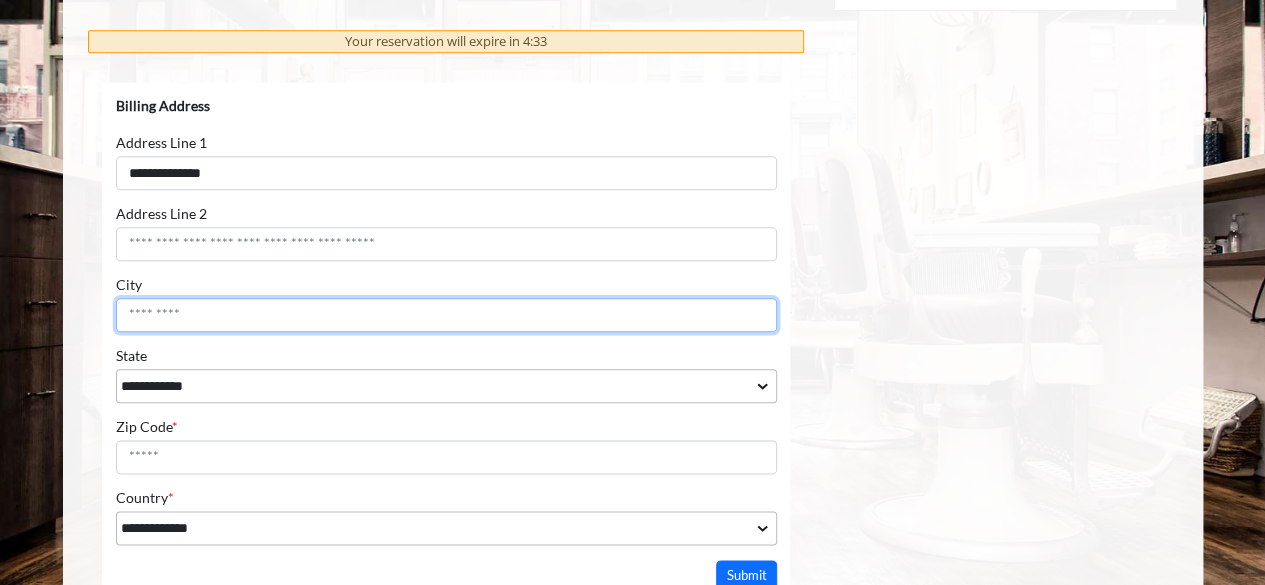 click on "City" at bounding box center (445, 315) 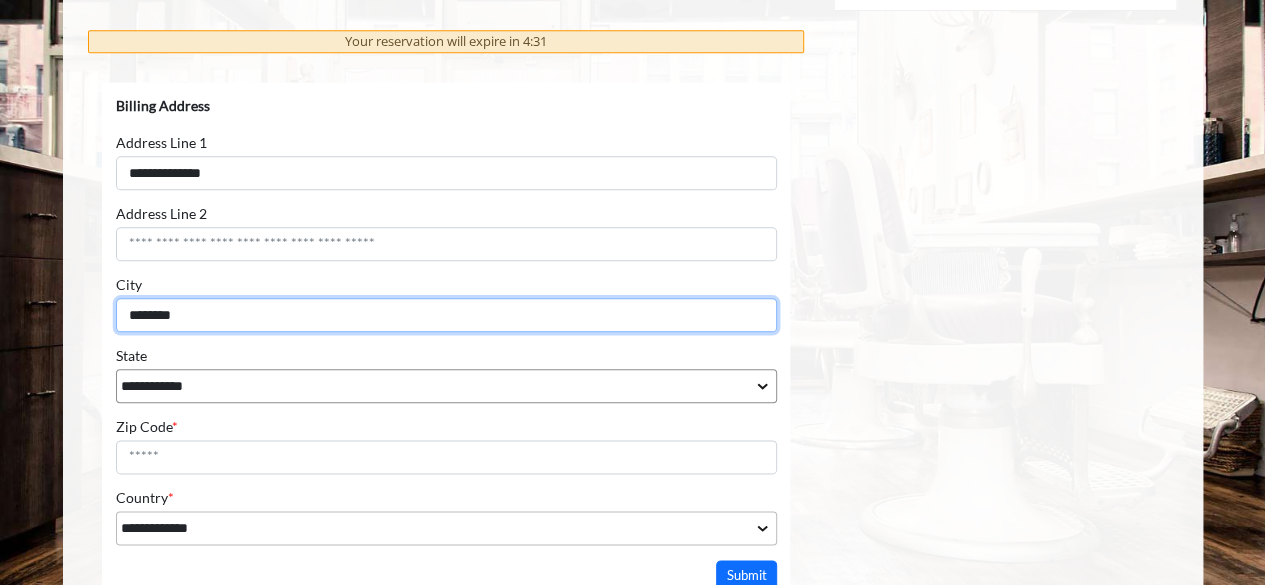 type on "********" 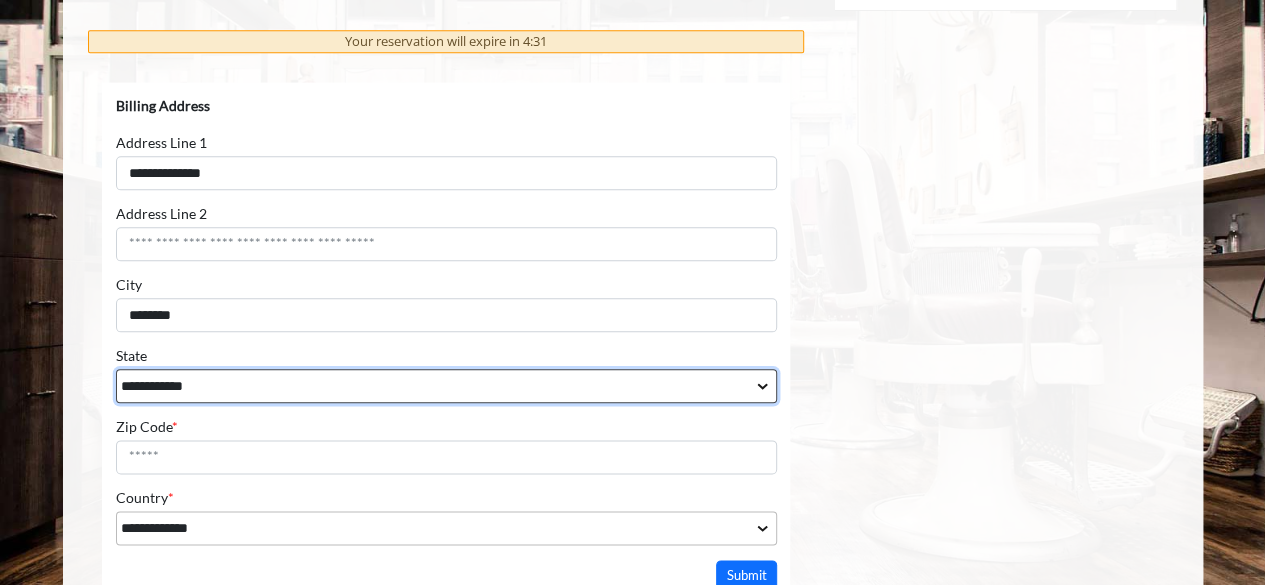 click on "**********" at bounding box center (445, 386) 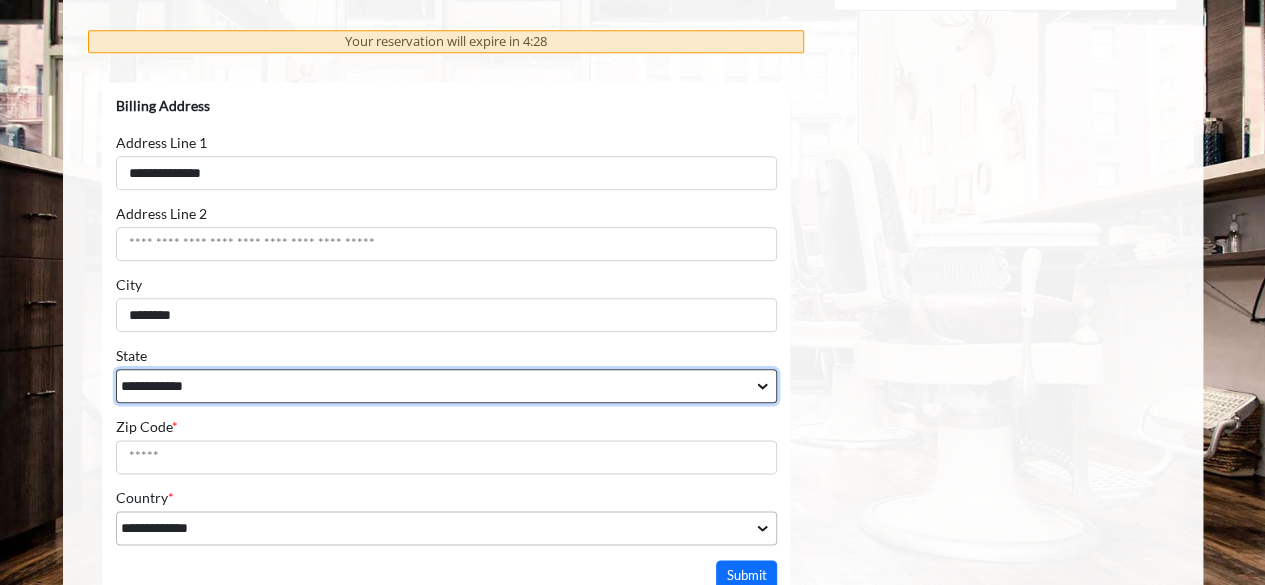 select on "**" 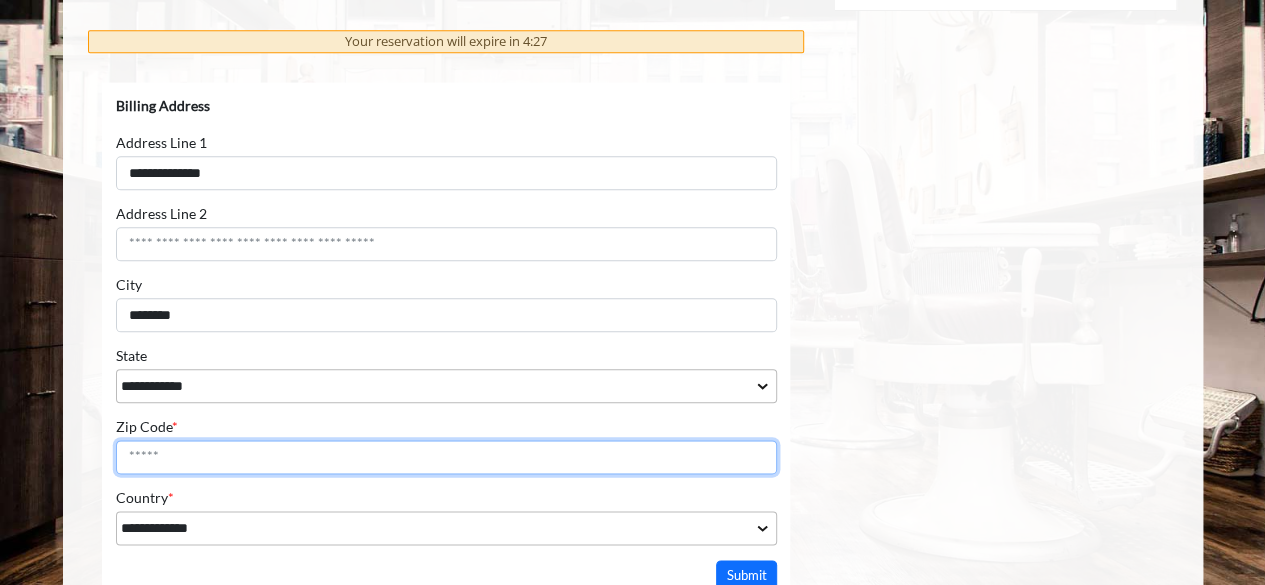 click on "Zip Code  *" at bounding box center [445, 457] 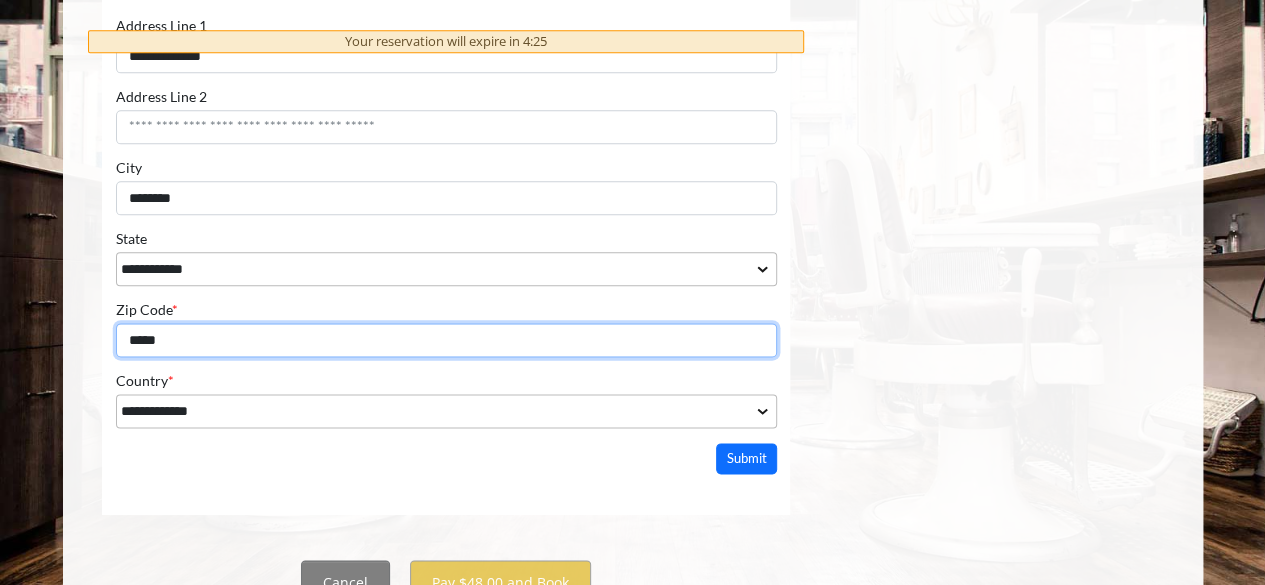 scroll, scrollTop: 1105, scrollLeft: 0, axis: vertical 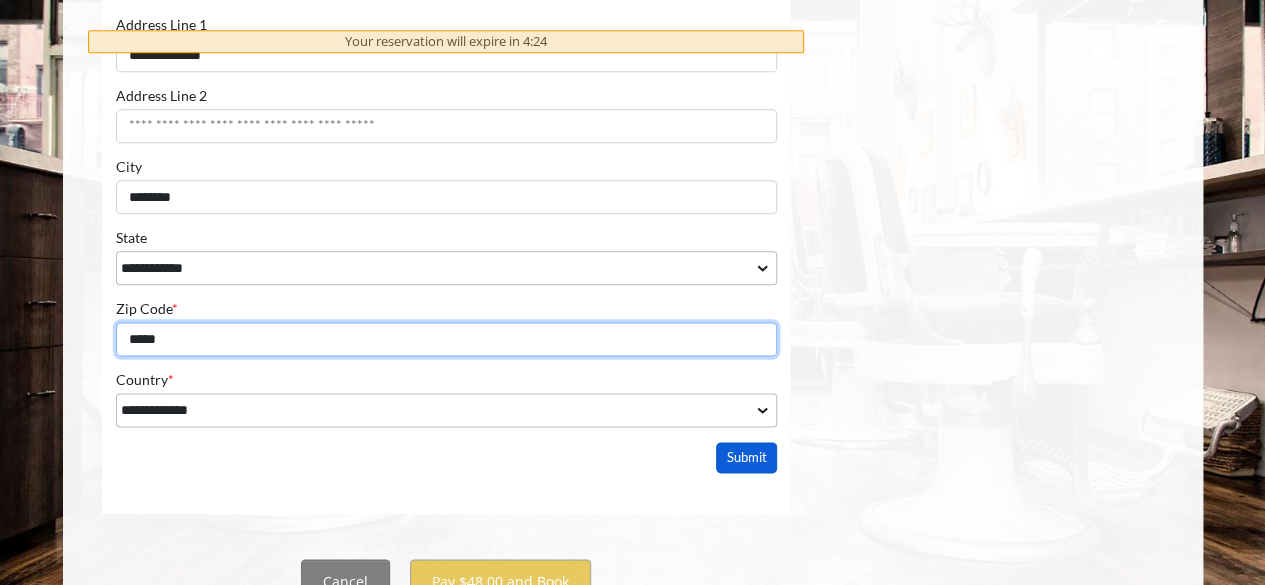 type on "*****" 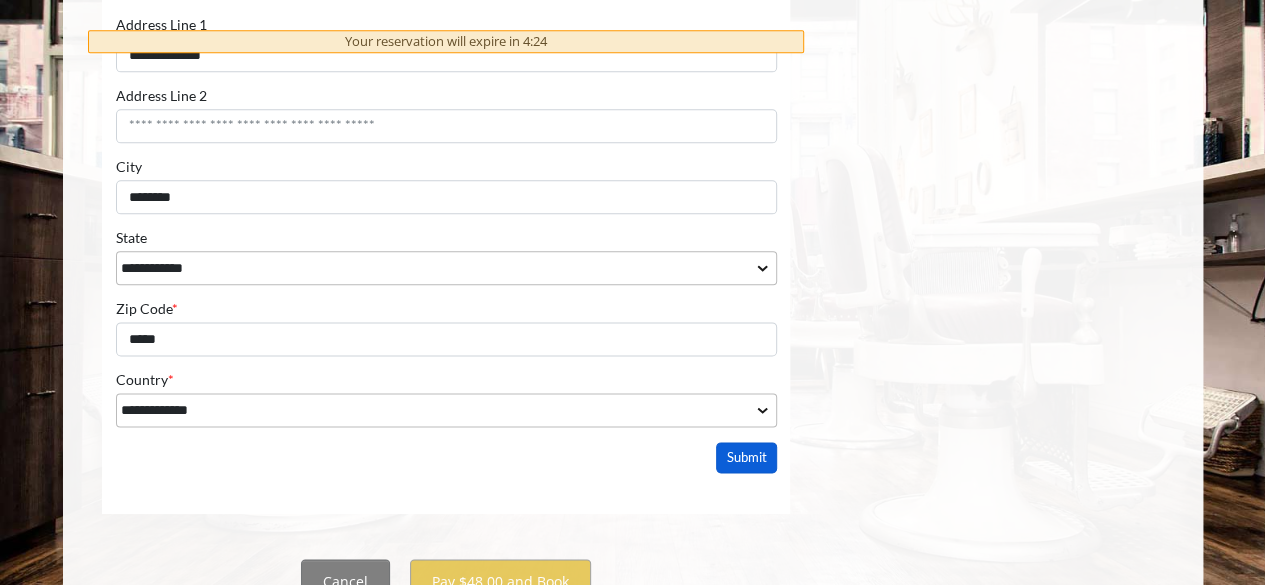 click on "Submit" at bounding box center [746, 458] 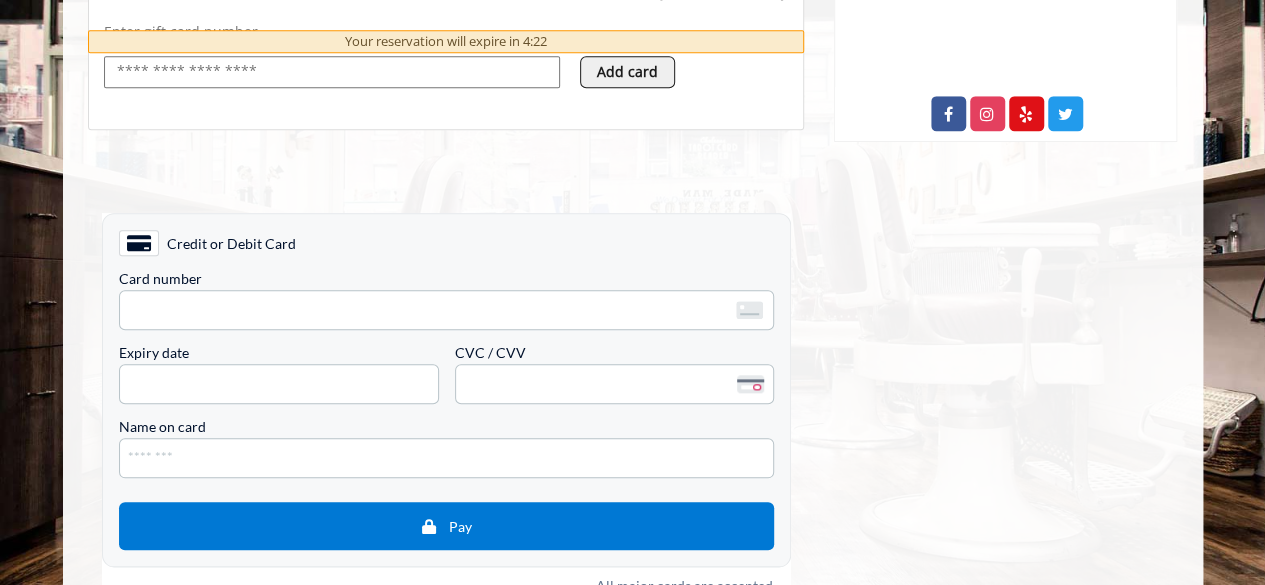 scroll, scrollTop: 855, scrollLeft: 0, axis: vertical 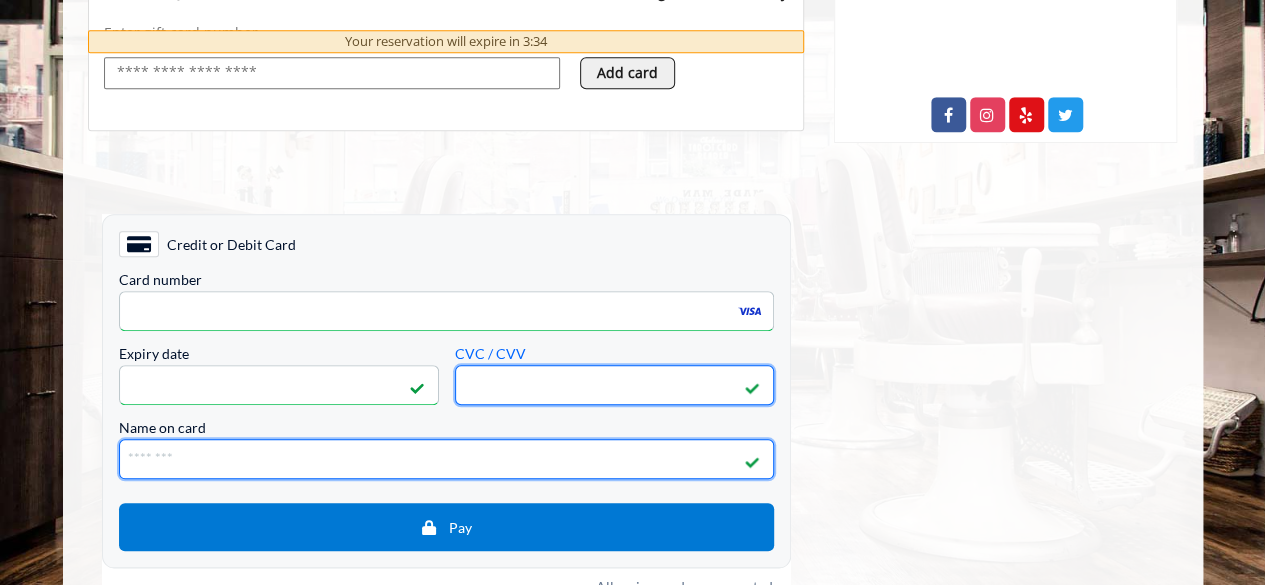 click on "Name on card" at bounding box center [445, 459] 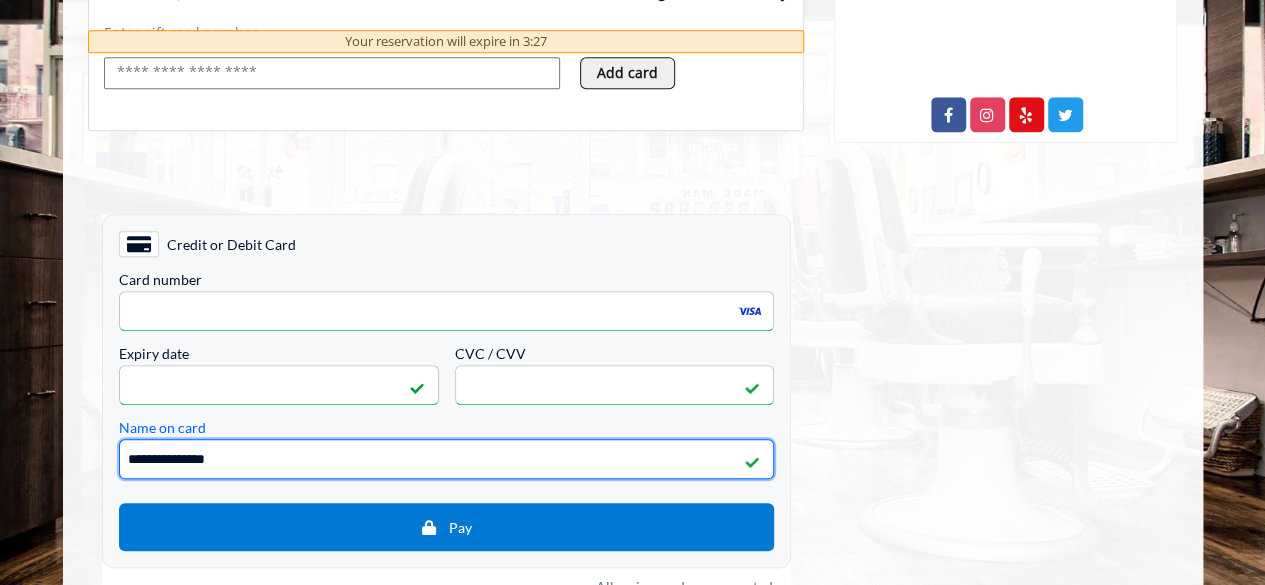 type on "**********" 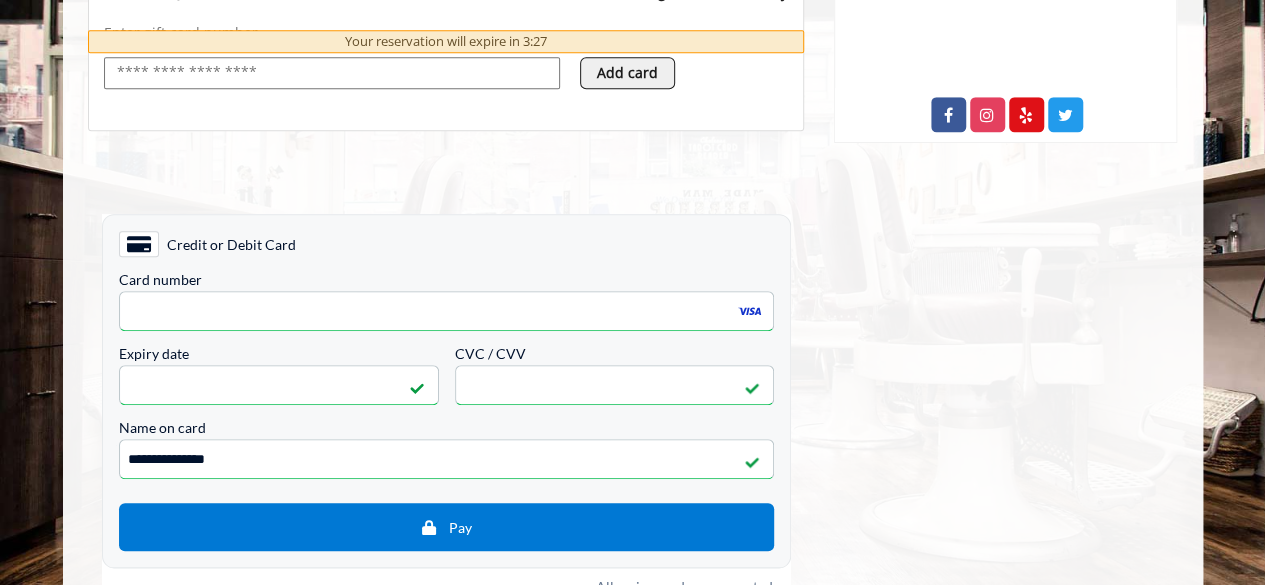 click on "**********" at bounding box center [445, 376] 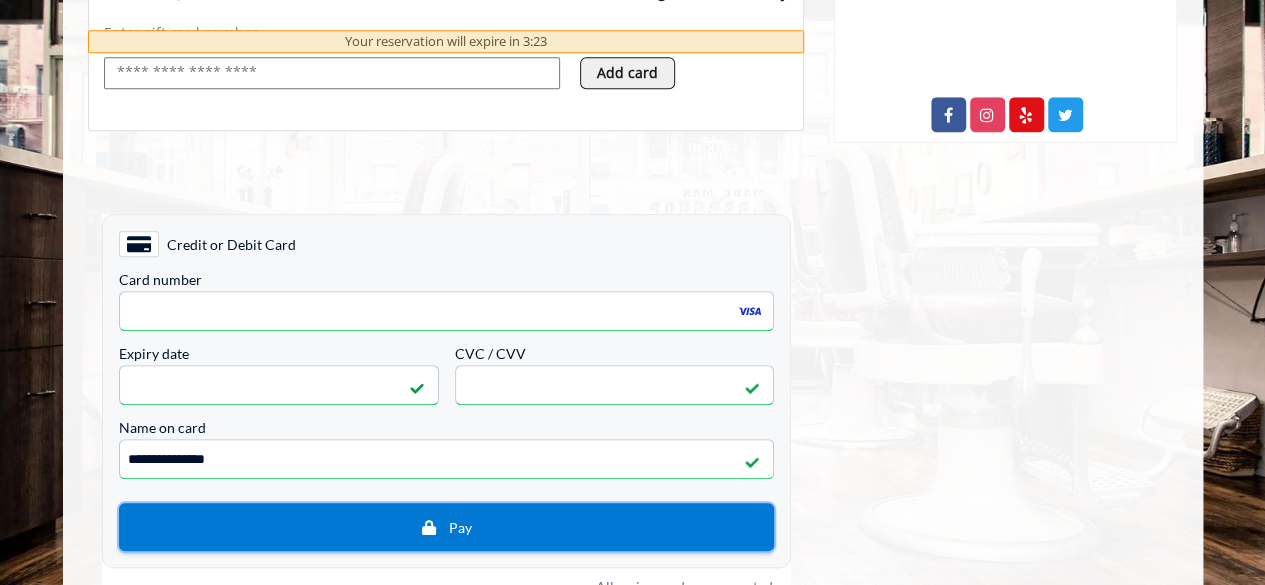 click on "Pay" at bounding box center (445, 527) 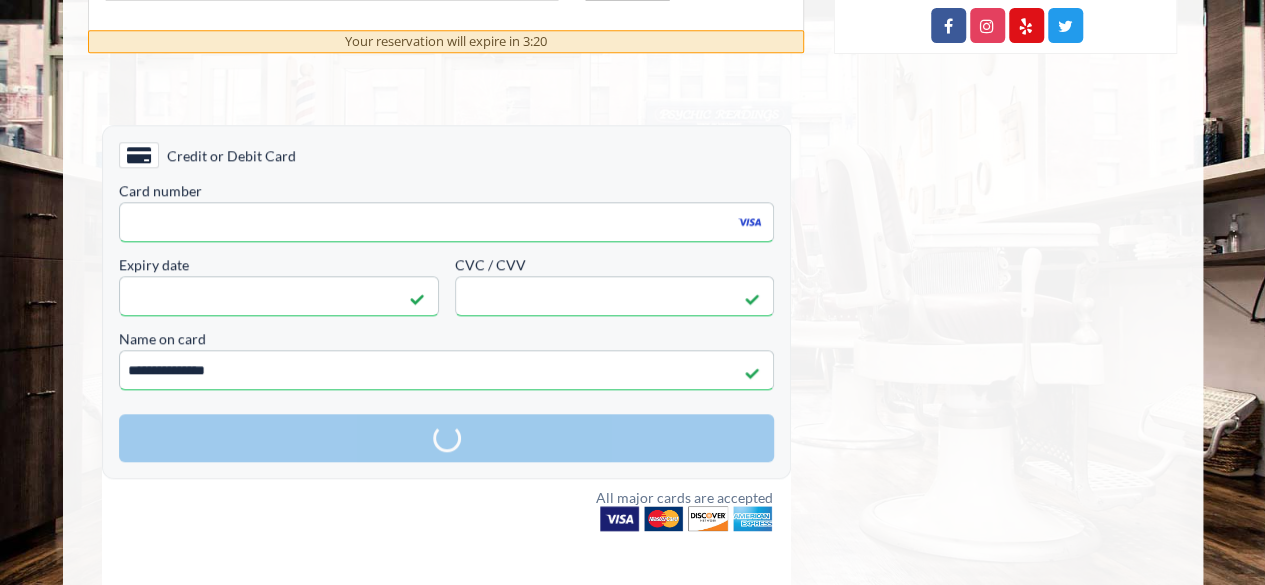 scroll, scrollTop: 945, scrollLeft: 0, axis: vertical 